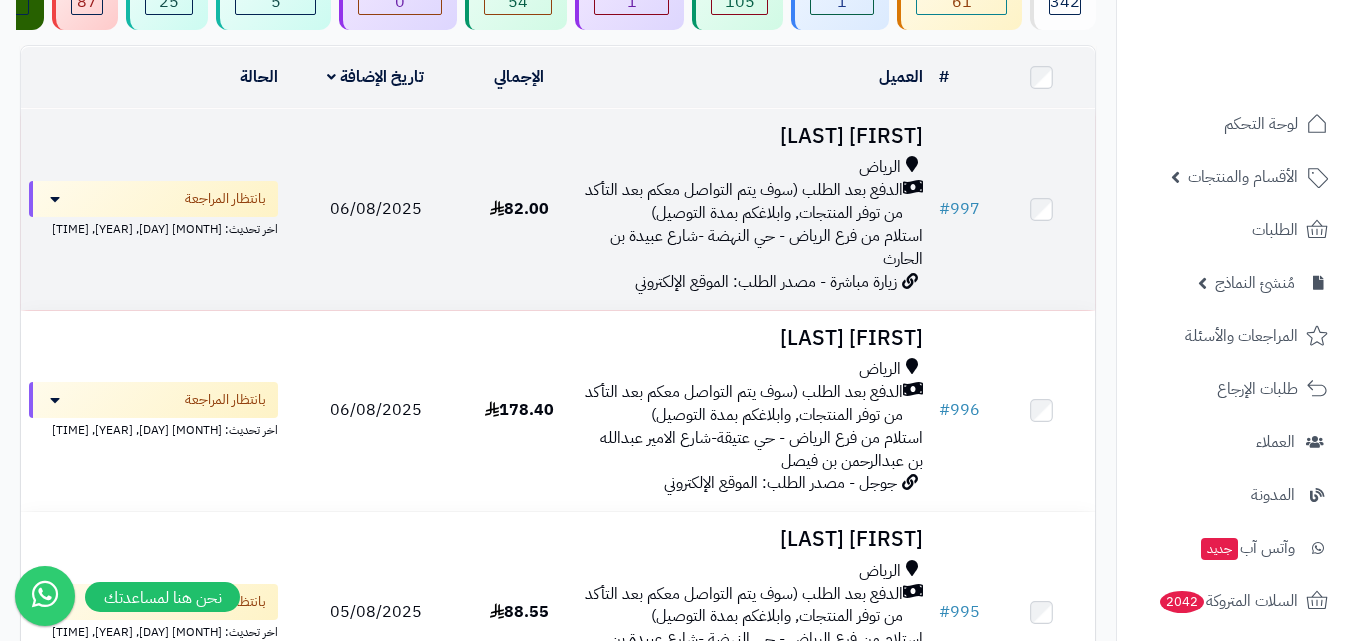 scroll, scrollTop: 300, scrollLeft: 0, axis: vertical 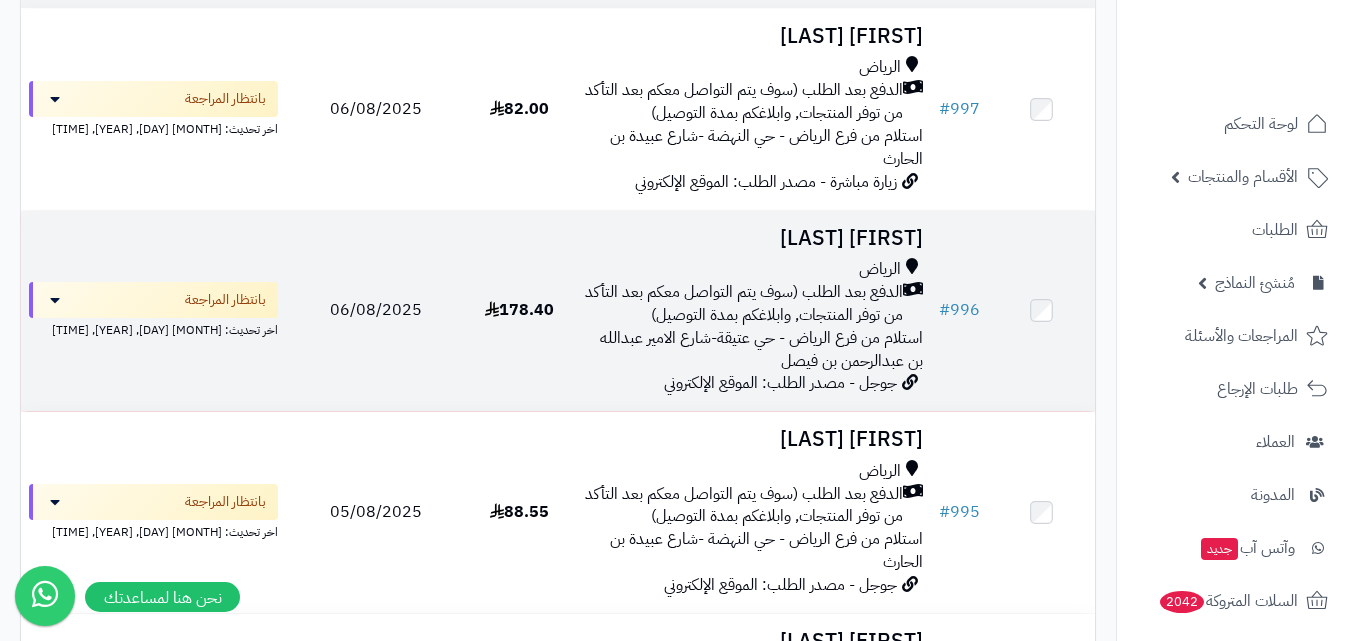 click on "الدفع بعد الطلب (سوف يتم التواصل معكم بعد التأكد من توفر المنتجات, وابلاغكم بمدة التوصيل)" at bounding box center [742, 304] 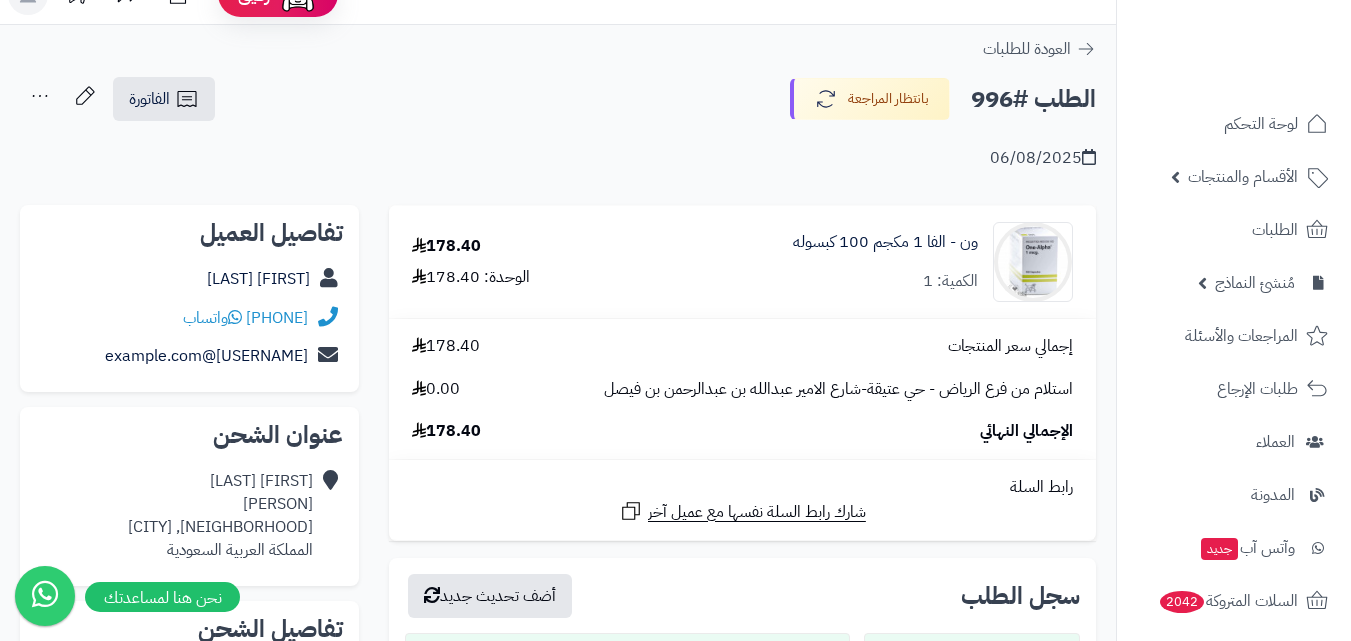 scroll, scrollTop: 0, scrollLeft: 0, axis: both 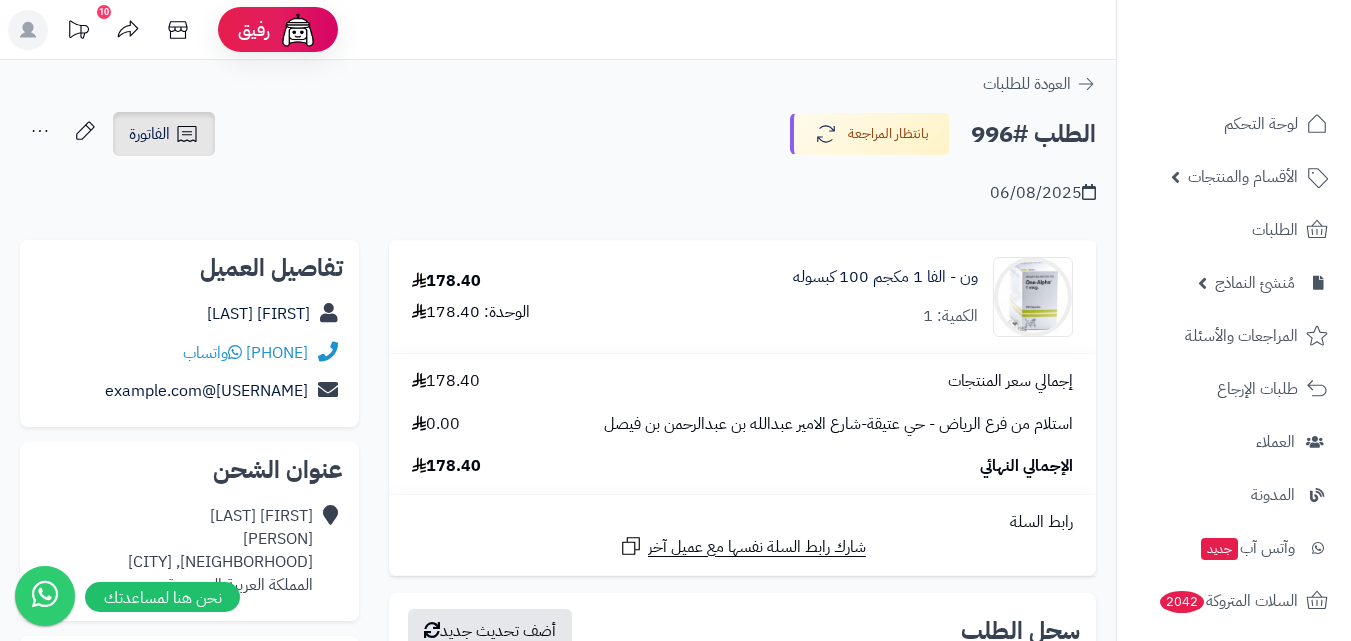 click 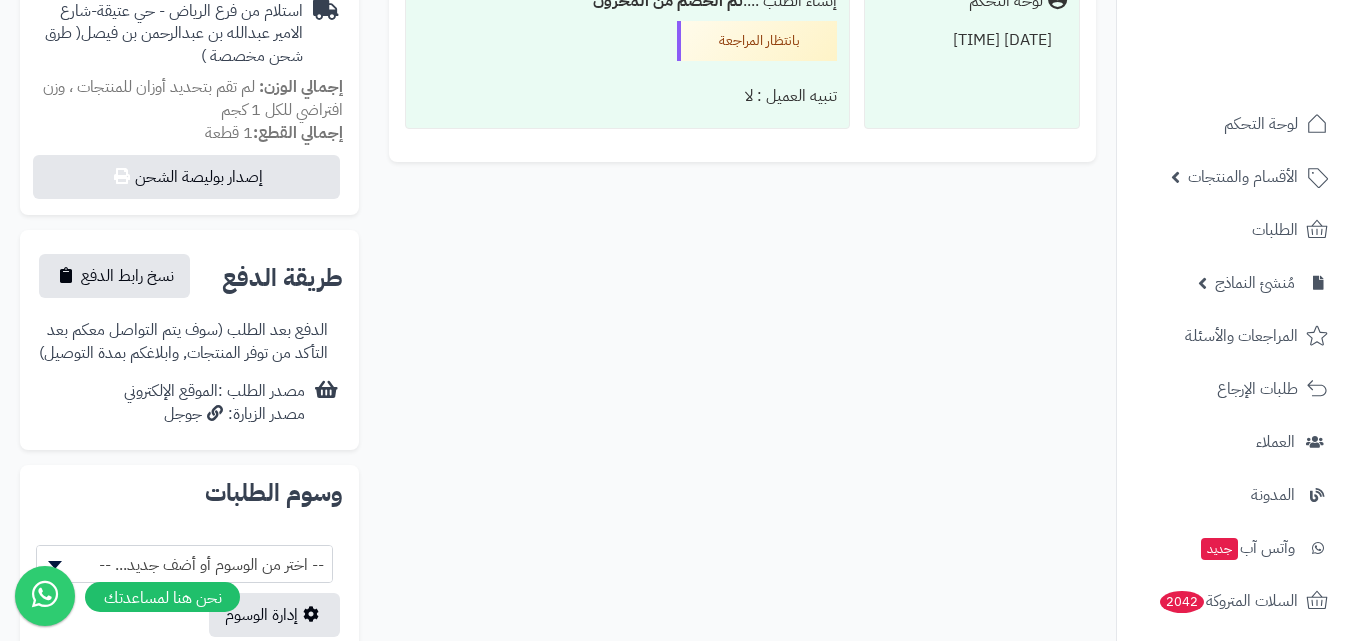 scroll, scrollTop: 700, scrollLeft: 0, axis: vertical 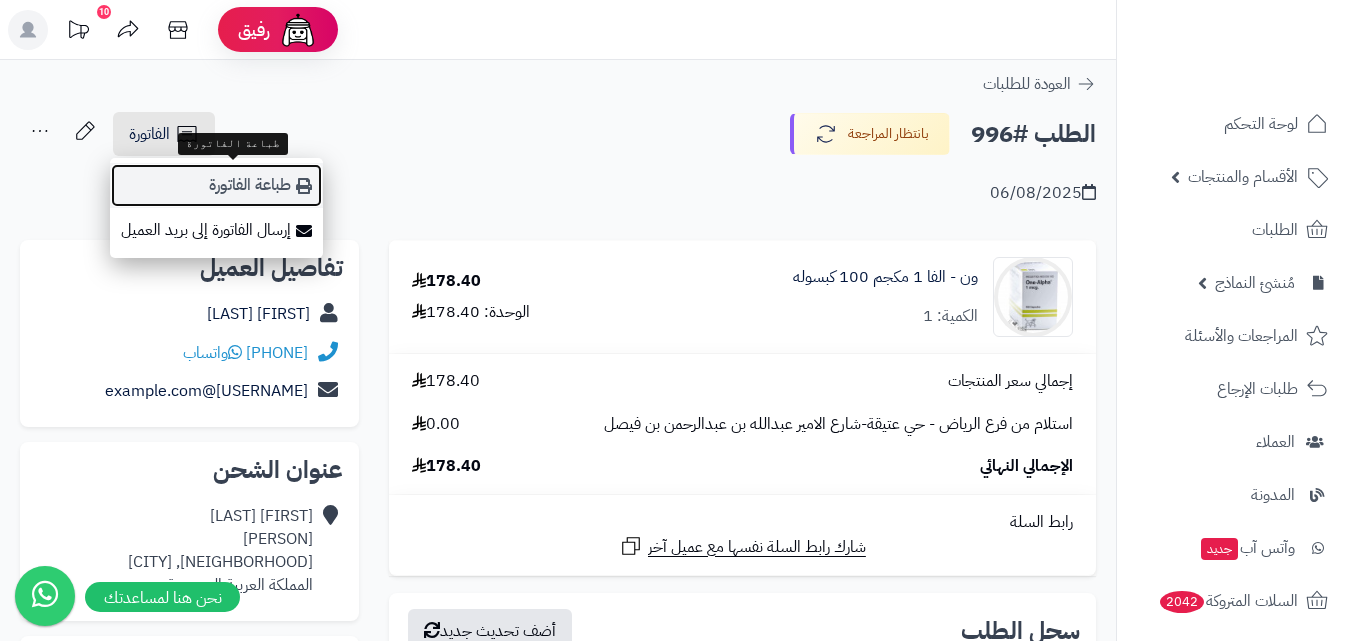 click on "طباعة الفاتورة" at bounding box center [216, 185] 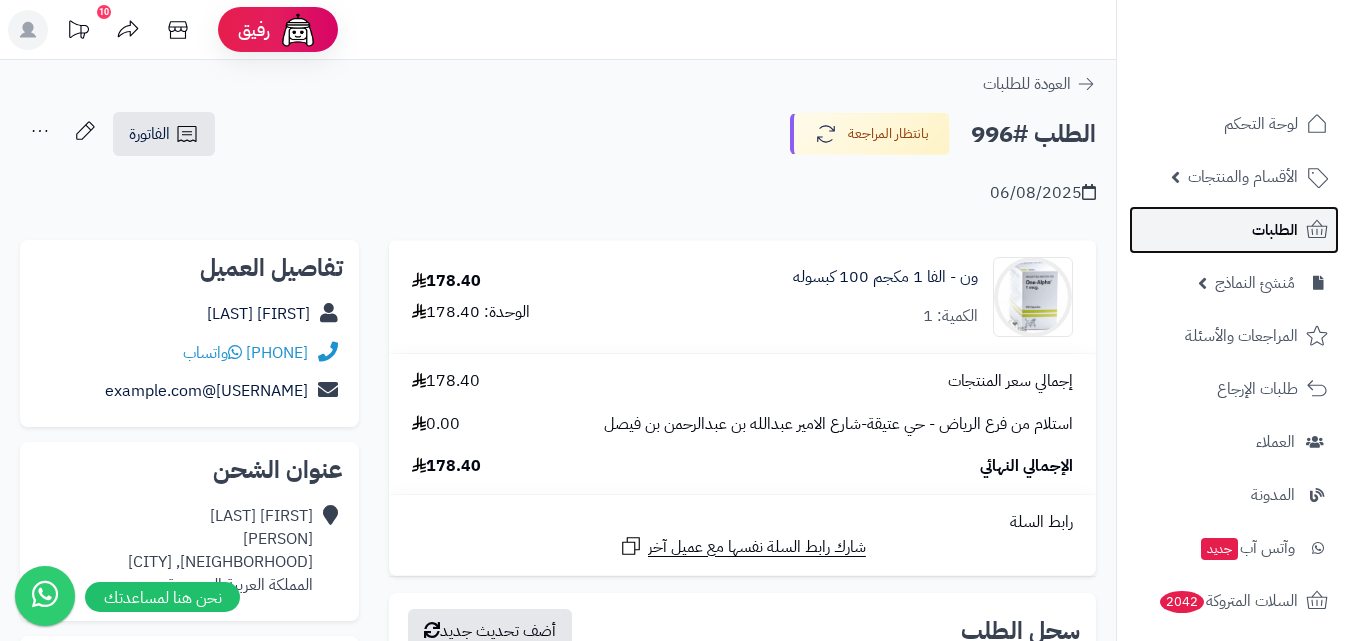 click on "الطلبات" at bounding box center [1275, 230] 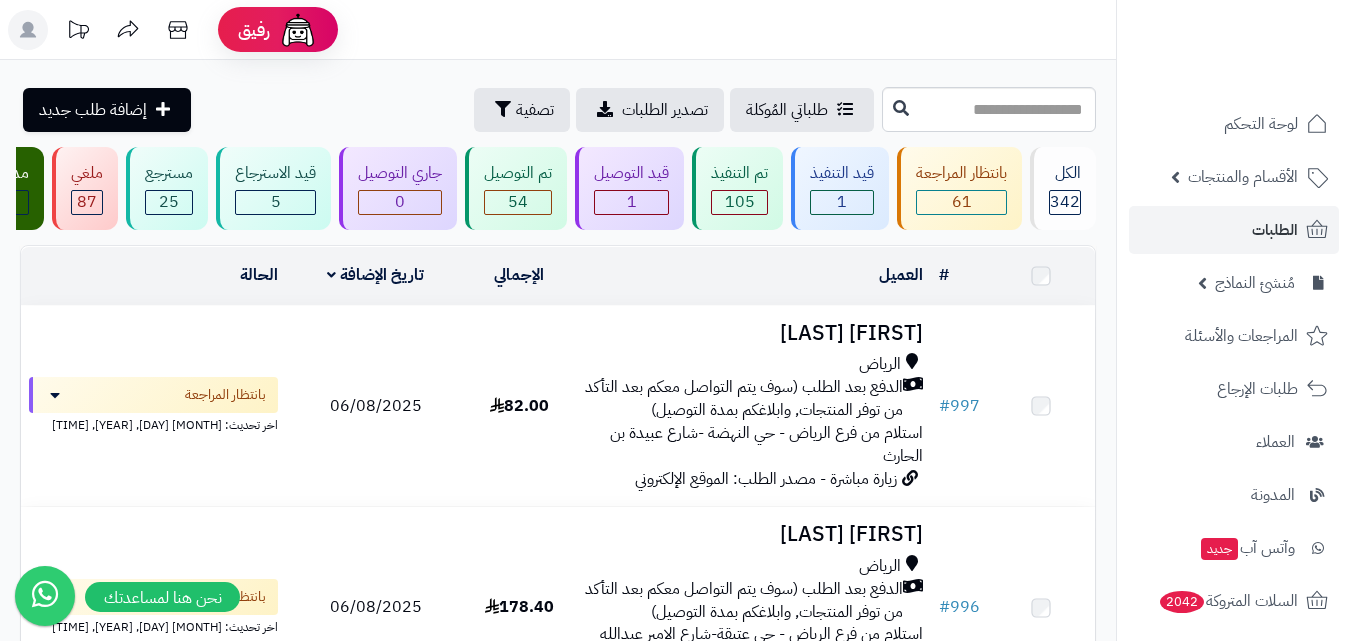scroll, scrollTop: 0, scrollLeft: 0, axis: both 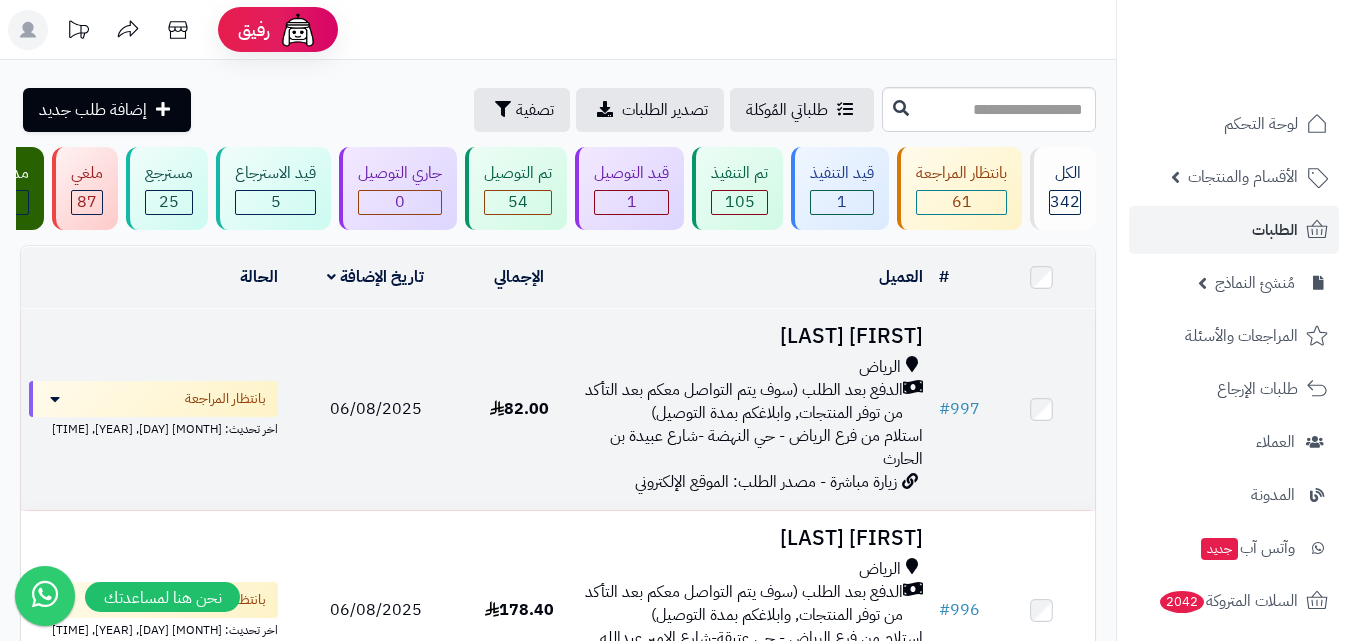 click on "استلام من فرع الرياض - حي النهضة  -شارع عبيدة بن الحارث" at bounding box center [766, 447] 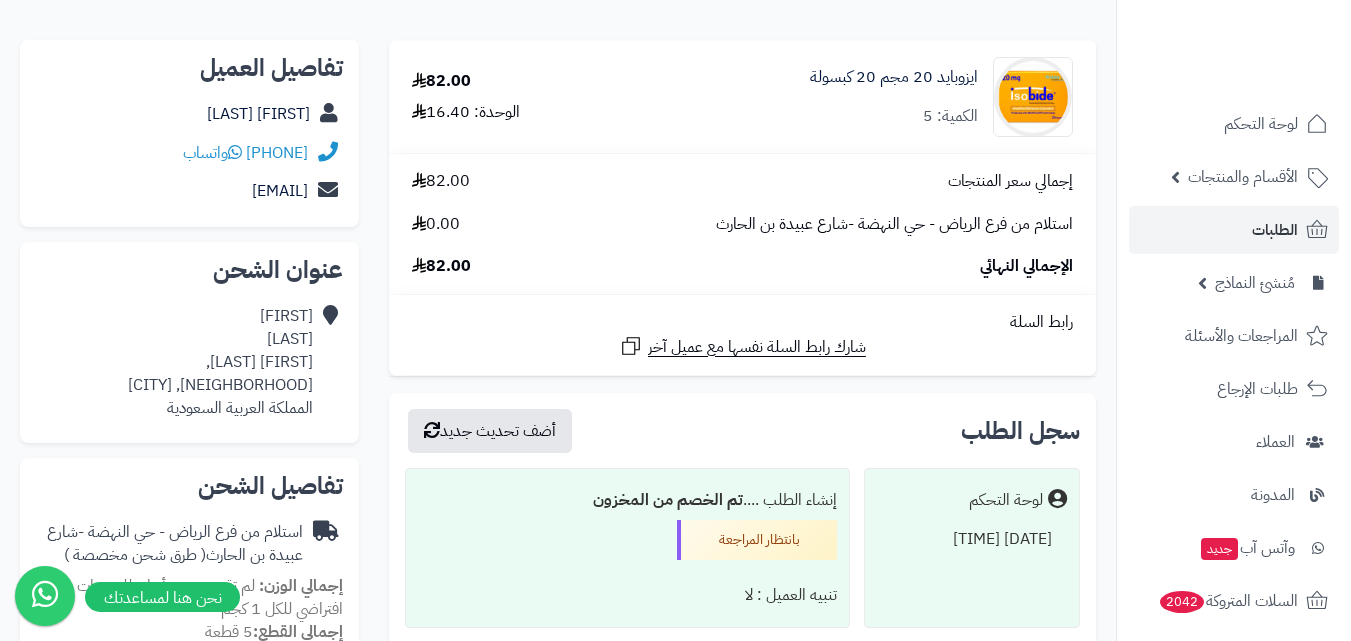 scroll, scrollTop: 100, scrollLeft: 0, axis: vertical 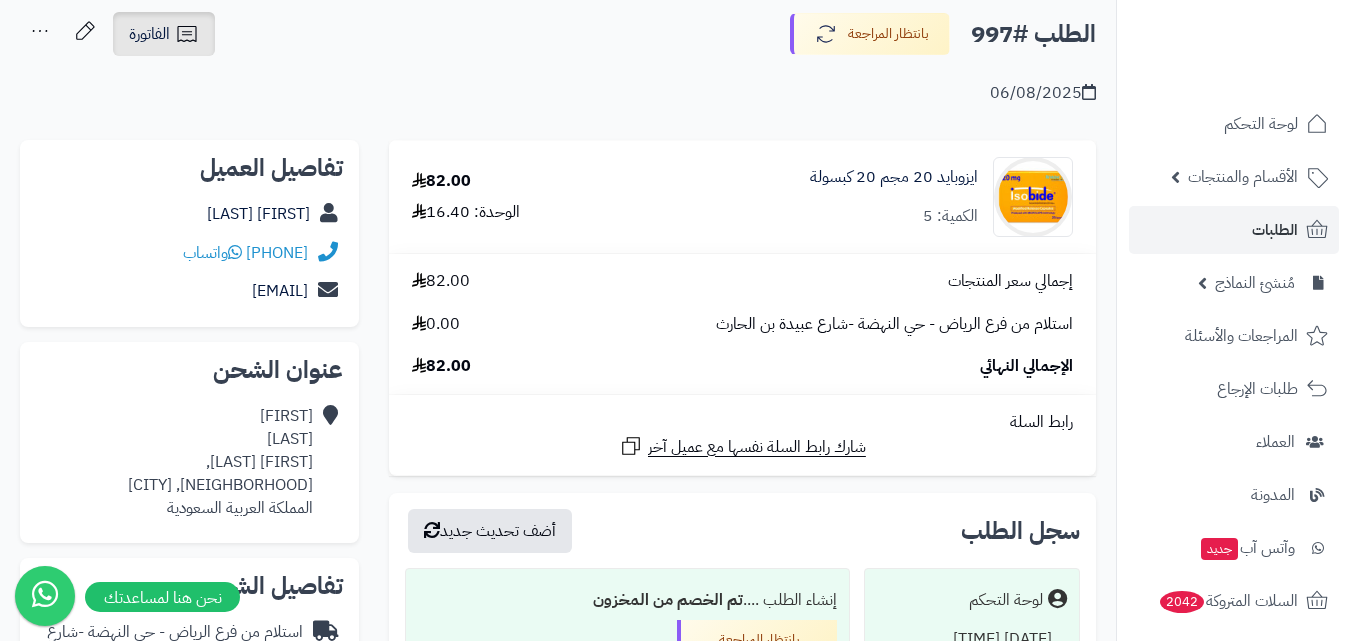 click 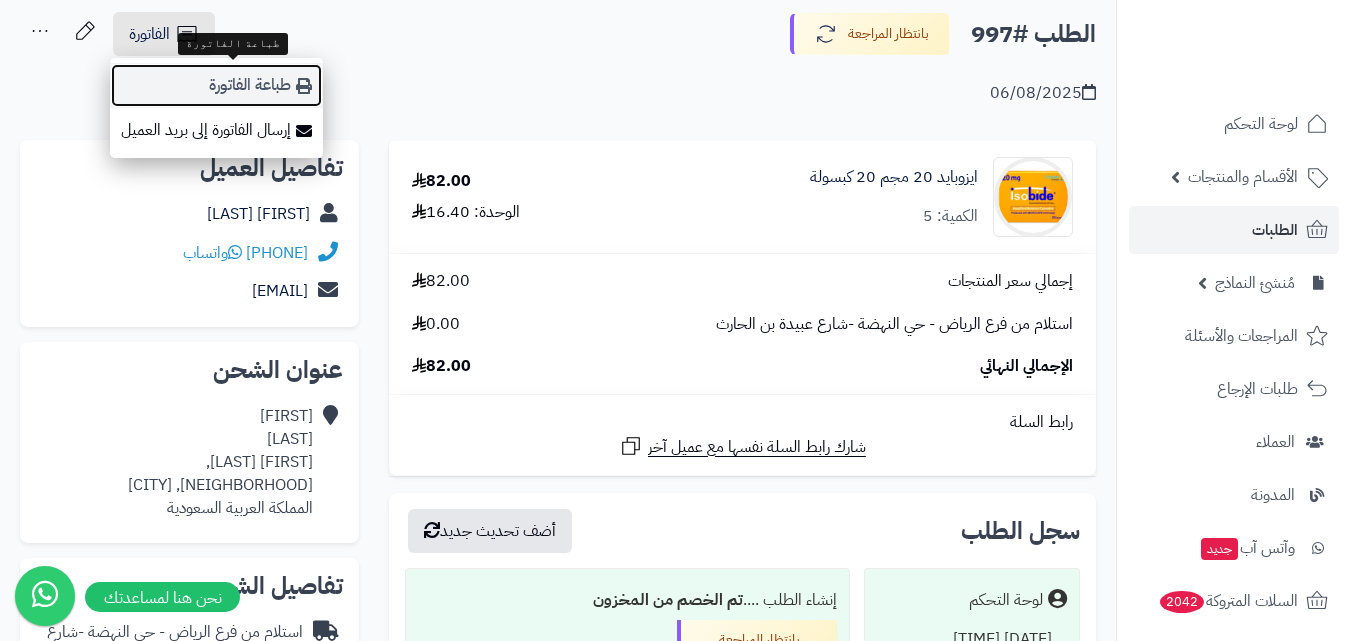 click on "طباعة الفاتورة" at bounding box center [216, 85] 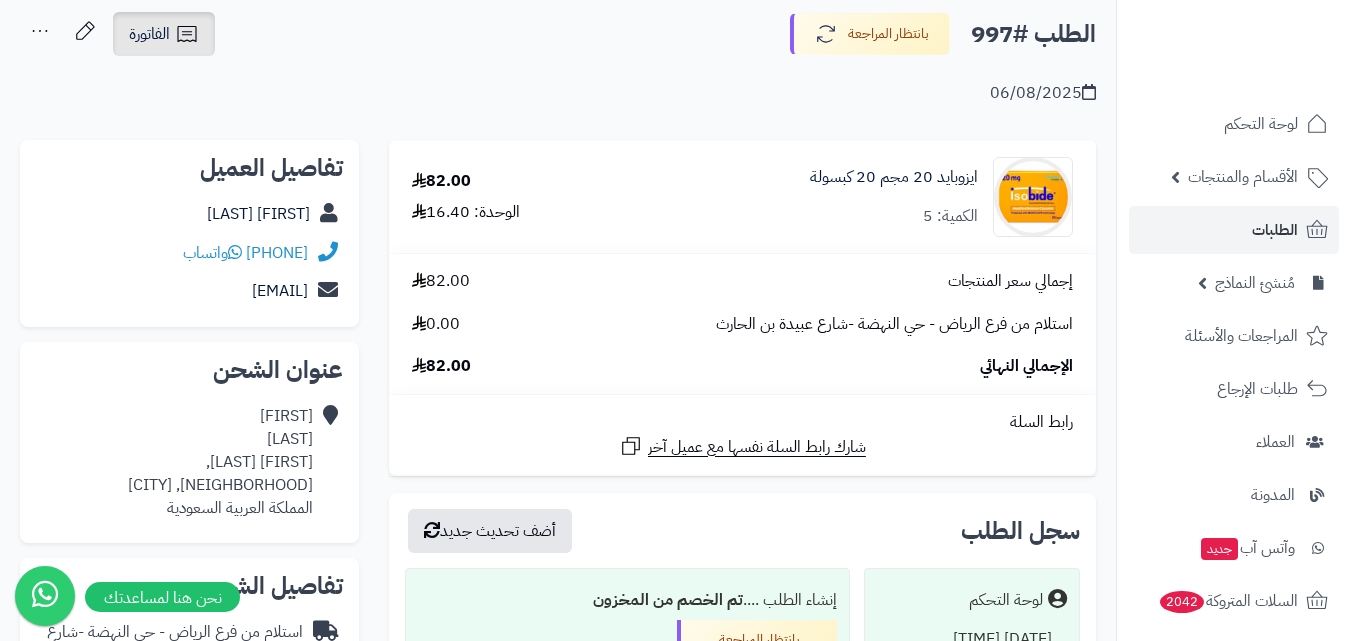 click 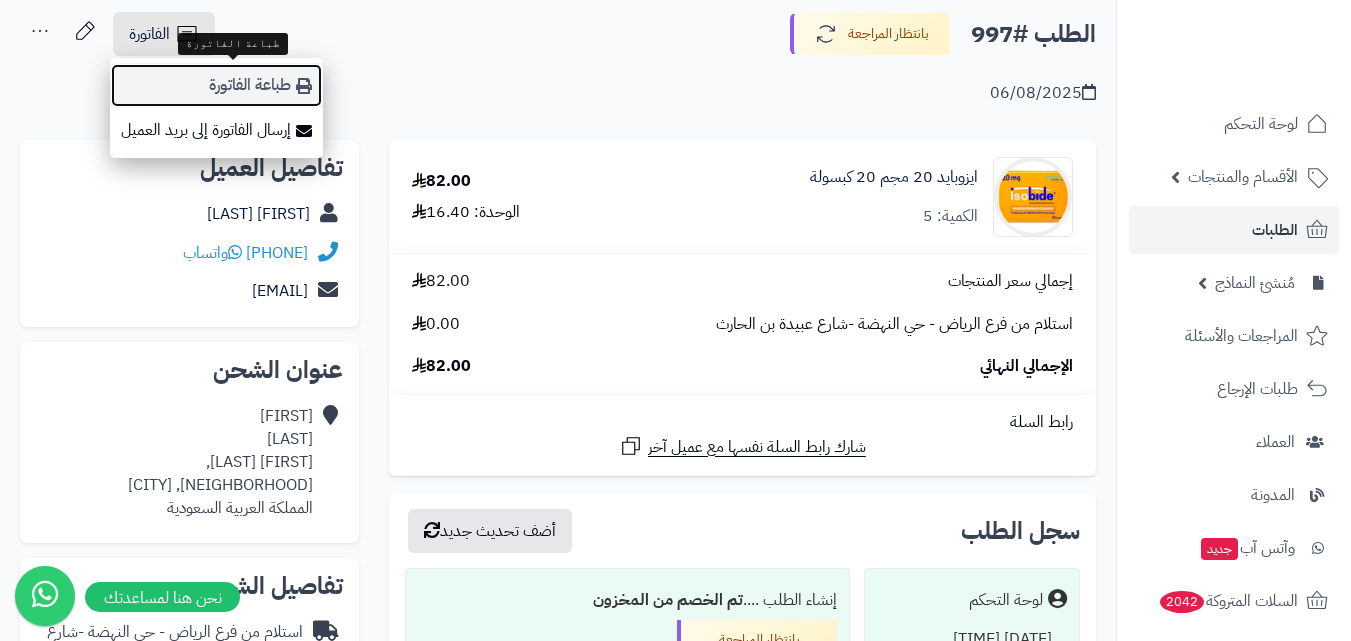 click on "طباعة الفاتورة" at bounding box center [216, 85] 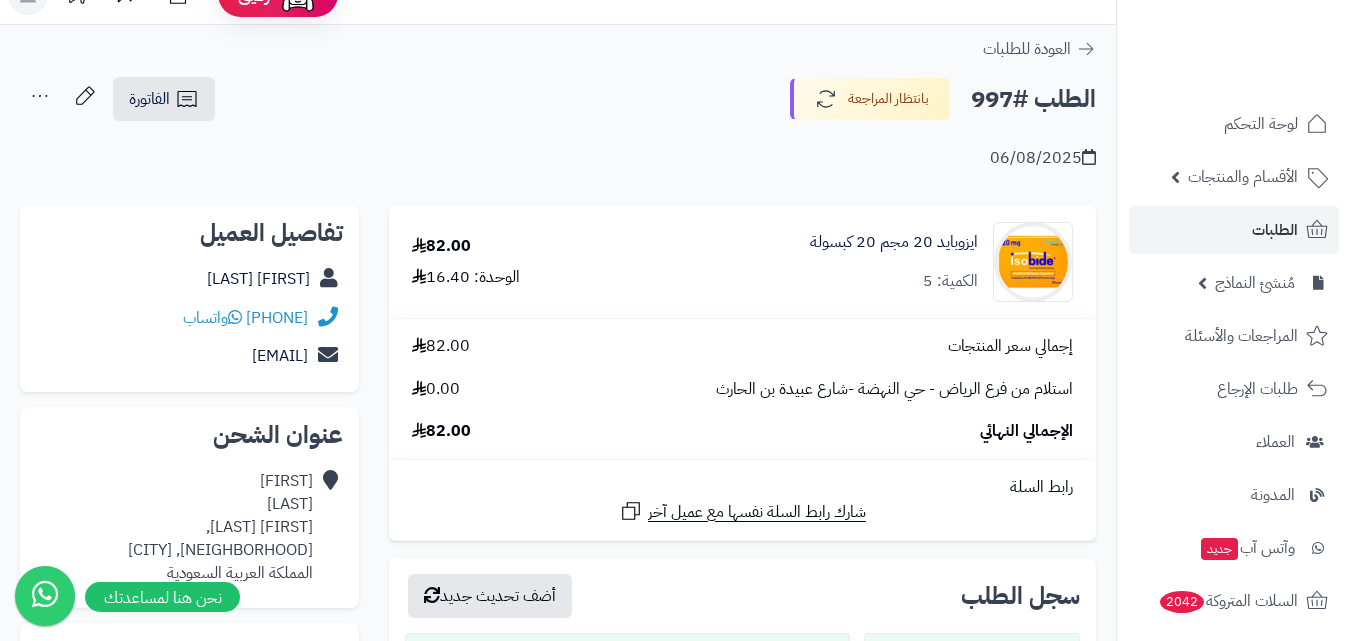 scroll, scrollTop: 0, scrollLeft: 0, axis: both 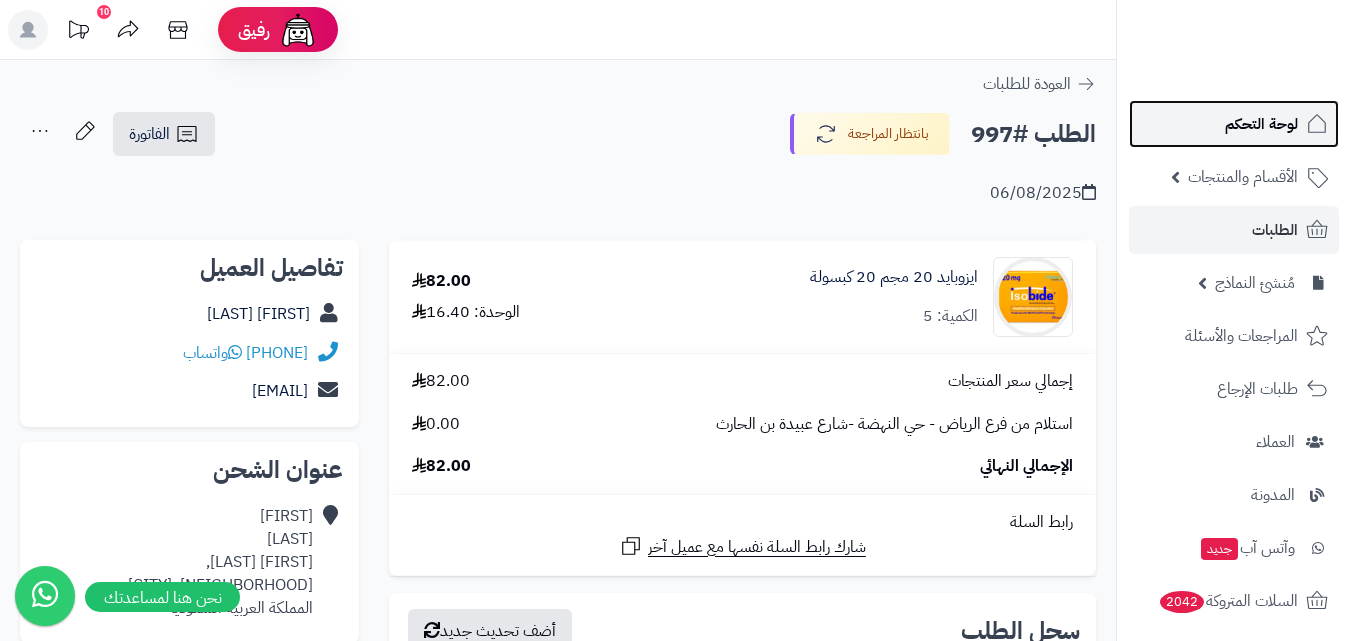 click on "لوحة التحكم" at bounding box center (1261, 124) 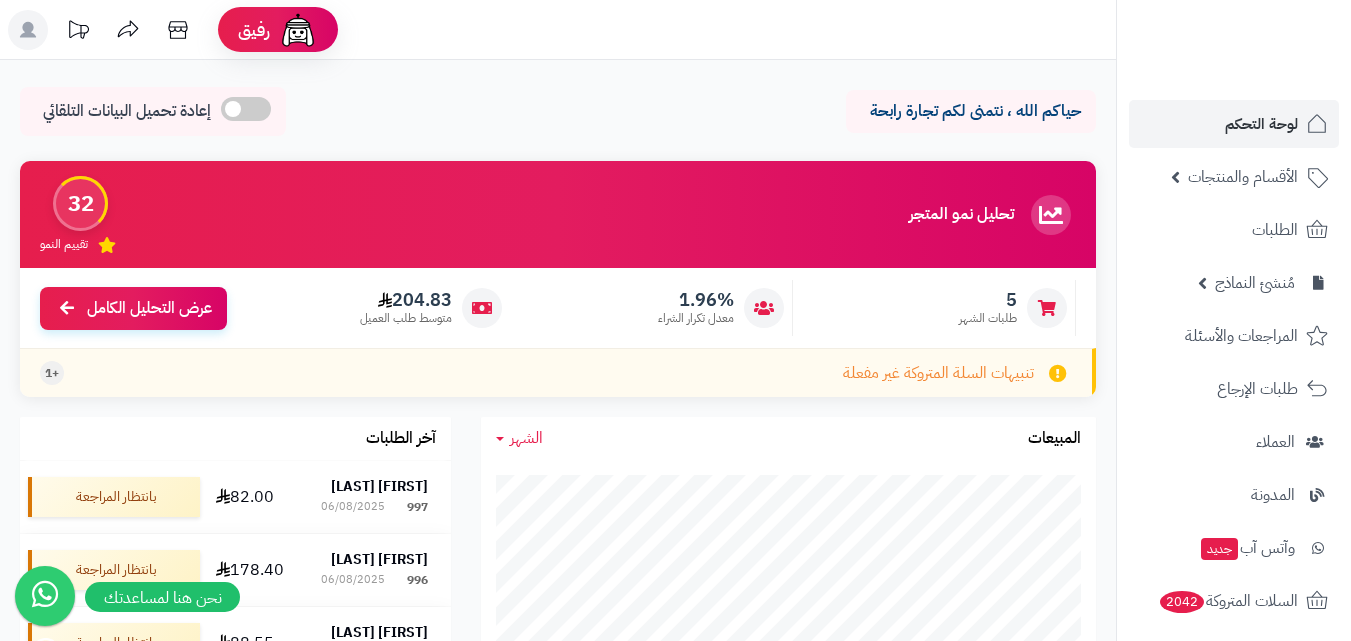scroll, scrollTop: 0, scrollLeft: 0, axis: both 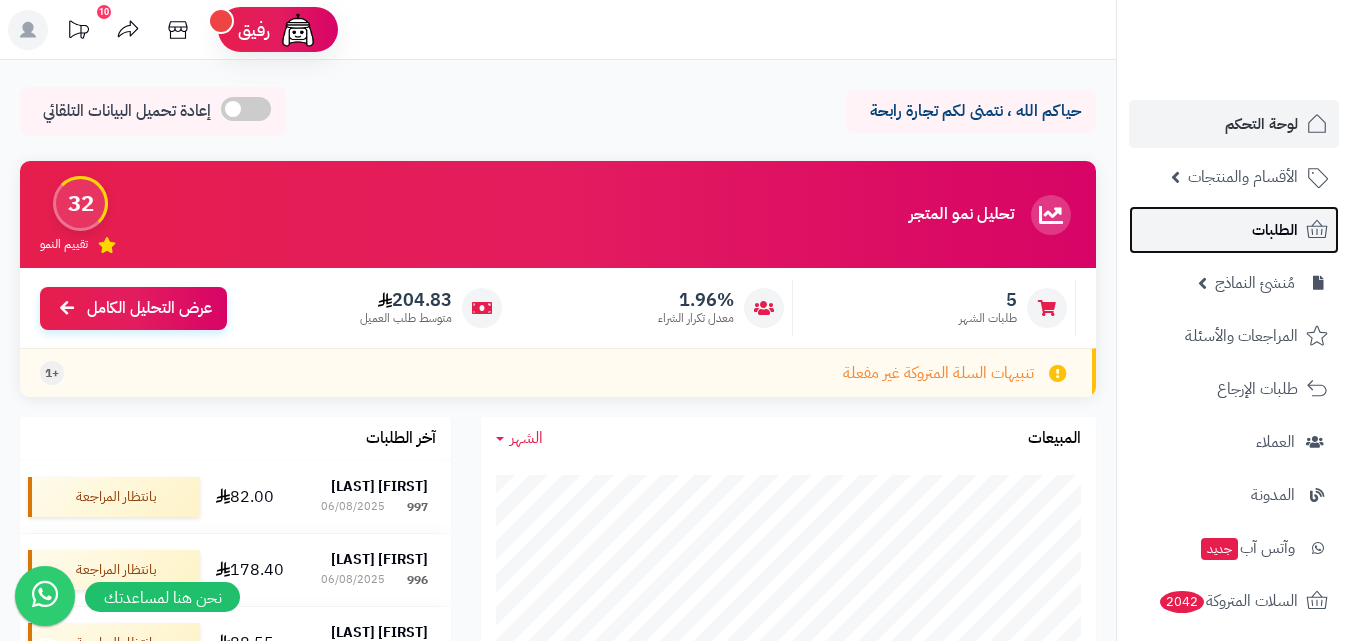 click 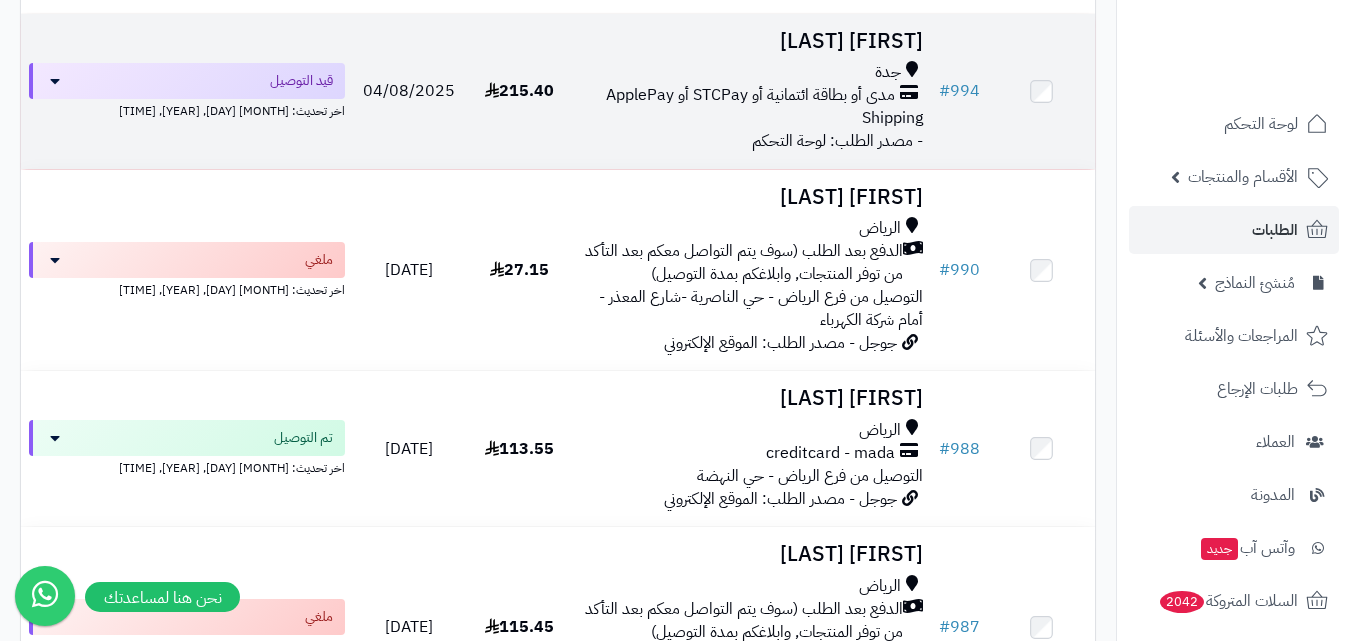 scroll, scrollTop: 500, scrollLeft: 0, axis: vertical 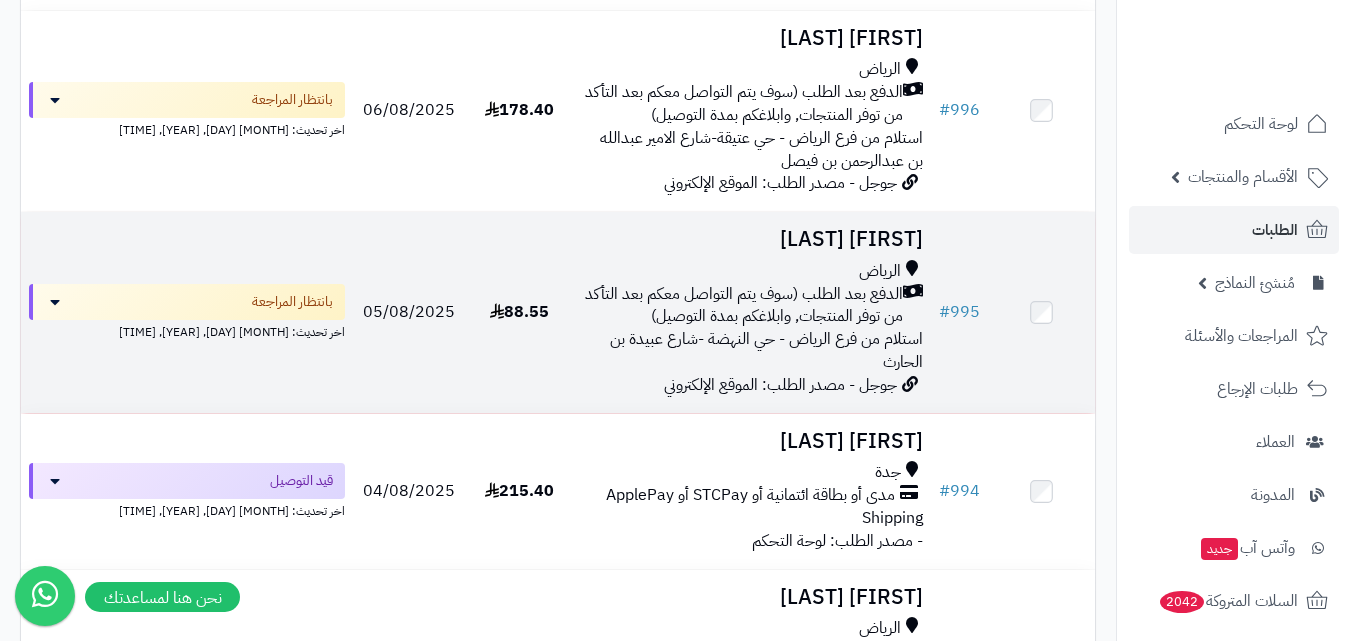 click on "الدفع بعد الطلب (سوف يتم التواصل معكم بعد التأكد من توفر المنتجات, وابلاغكم بمدة التوصيل)" at bounding box center [742, 306] 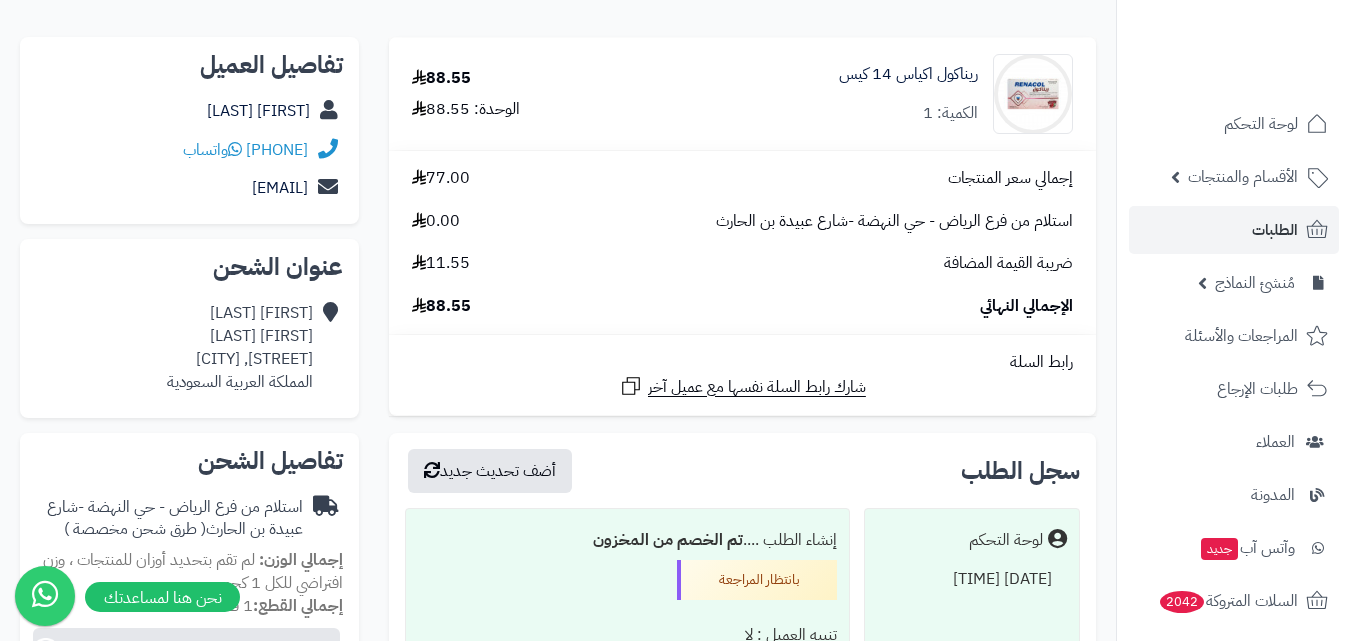scroll, scrollTop: 0, scrollLeft: 0, axis: both 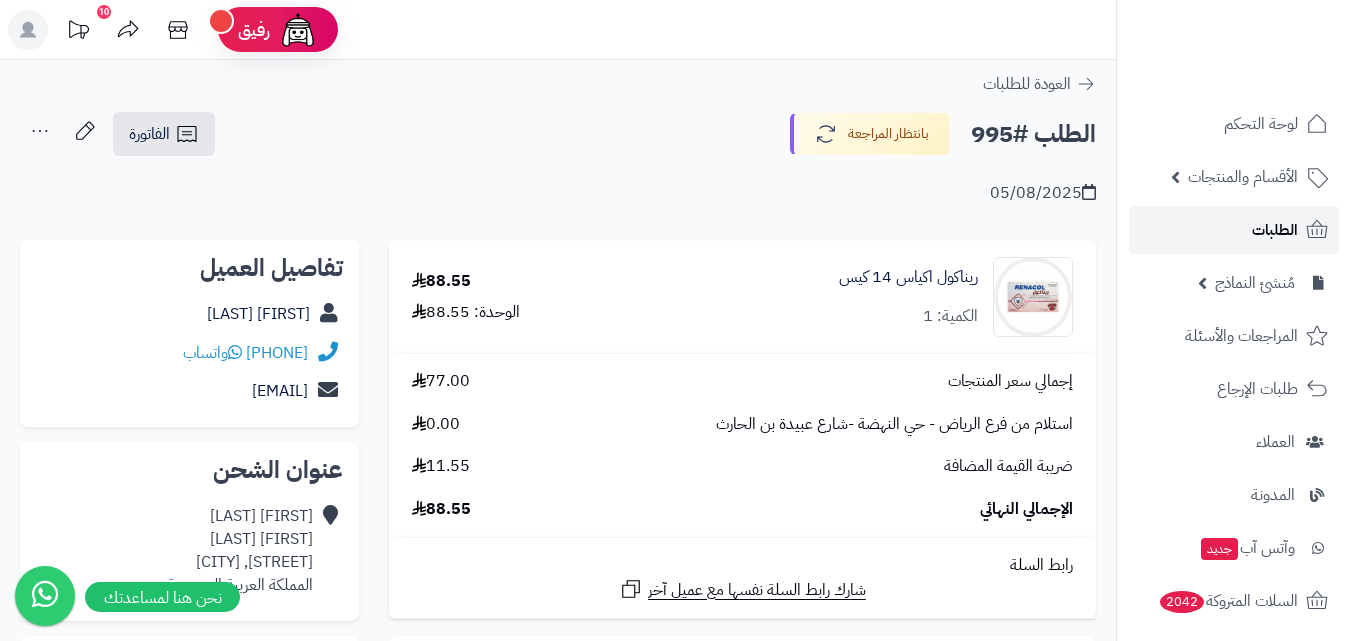 click on "الطلبات" at bounding box center (1275, 230) 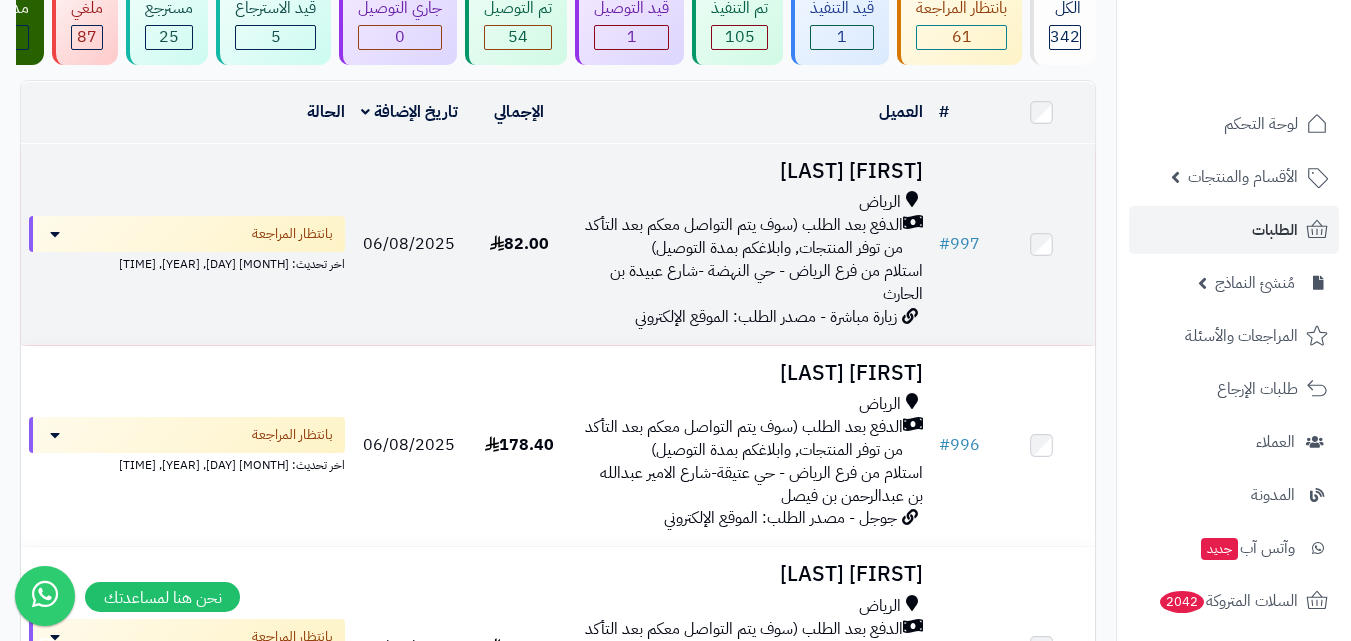 scroll, scrollTop: 200, scrollLeft: 0, axis: vertical 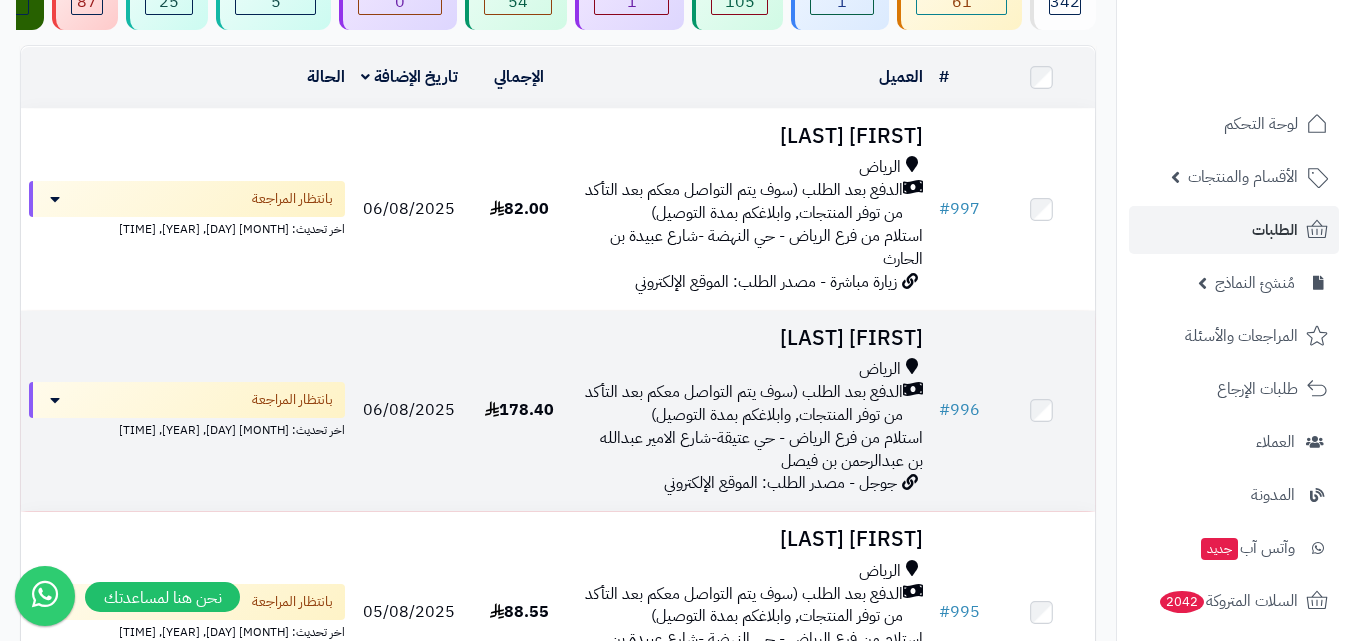 click on "الدفع بعد الطلب (سوف يتم التواصل معكم بعد التأكد من توفر المنتجات, وابلاغكم بمدة التوصيل)" at bounding box center [742, 404] 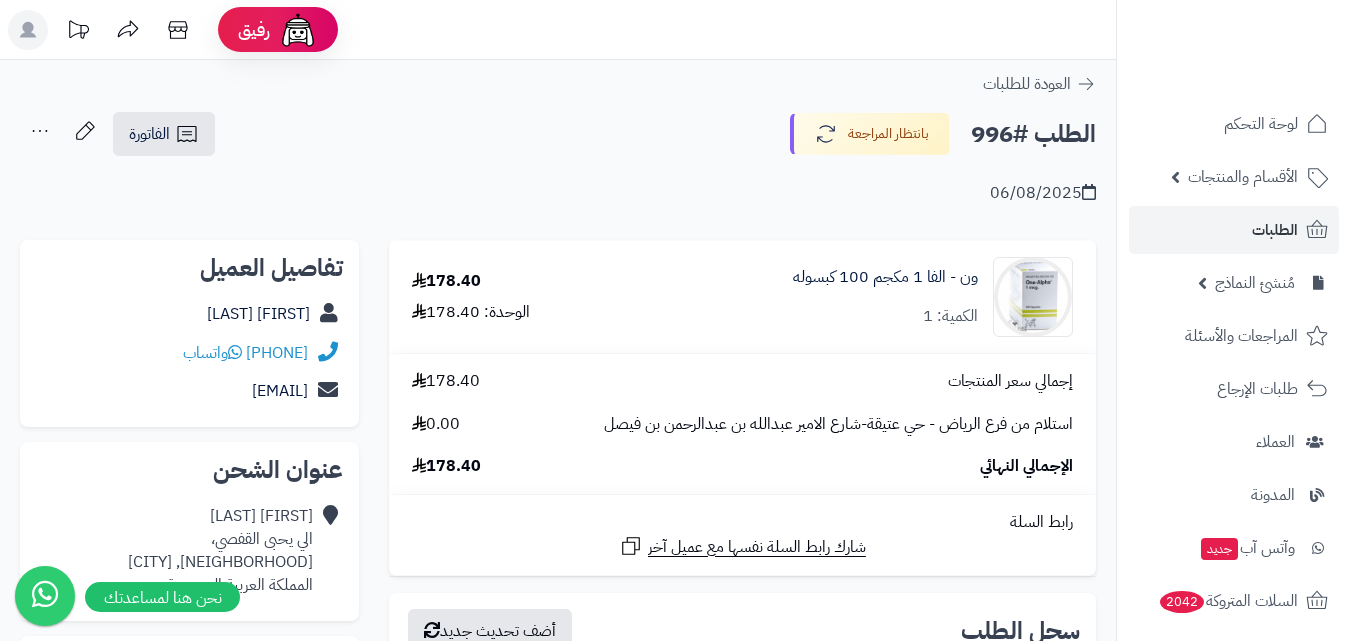 scroll, scrollTop: 0, scrollLeft: 0, axis: both 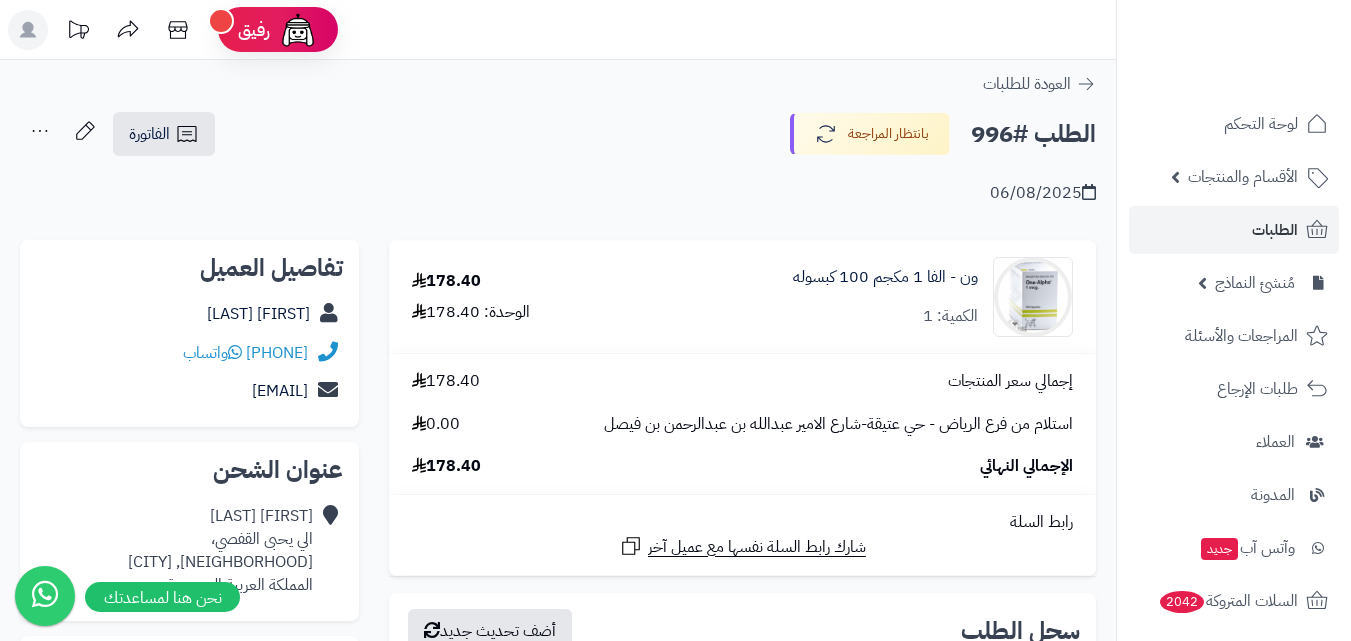 drag, startPoint x: 278, startPoint y: 350, endPoint x: 50, endPoint y: 375, distance: 229.36652 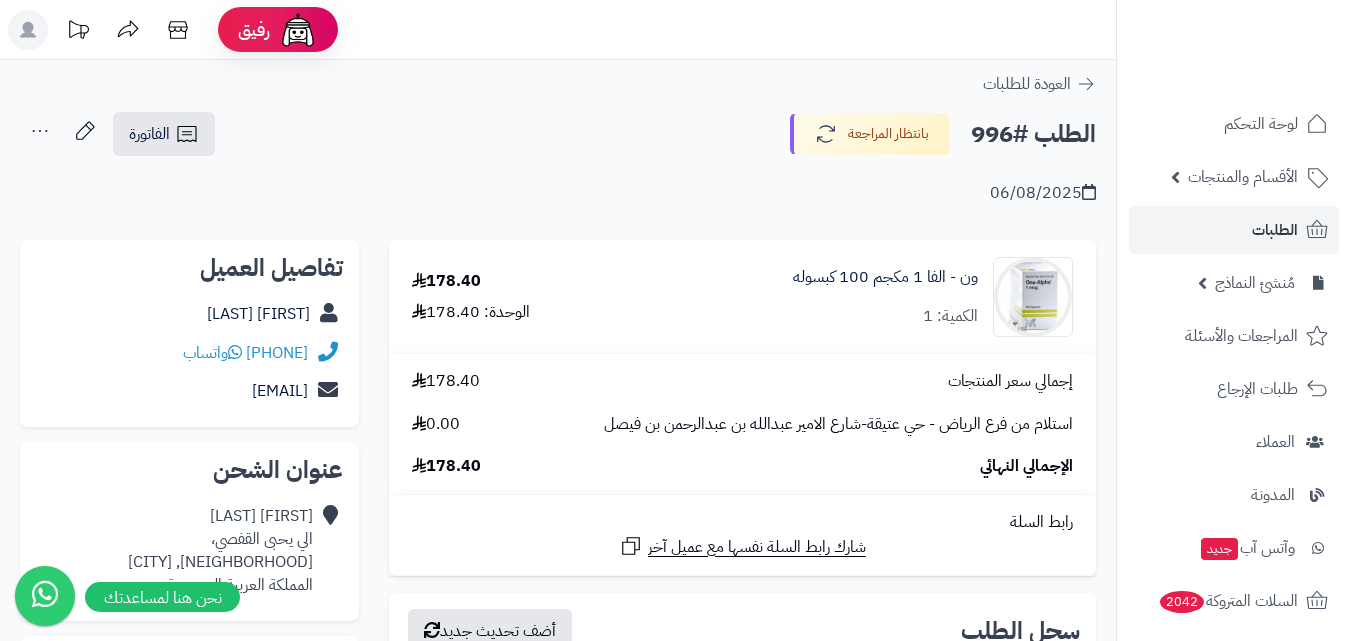 drag, startPoint x: 311, startPoint y: 350, endPoint x: 111, endPoint y: 345, distance: 200.06248 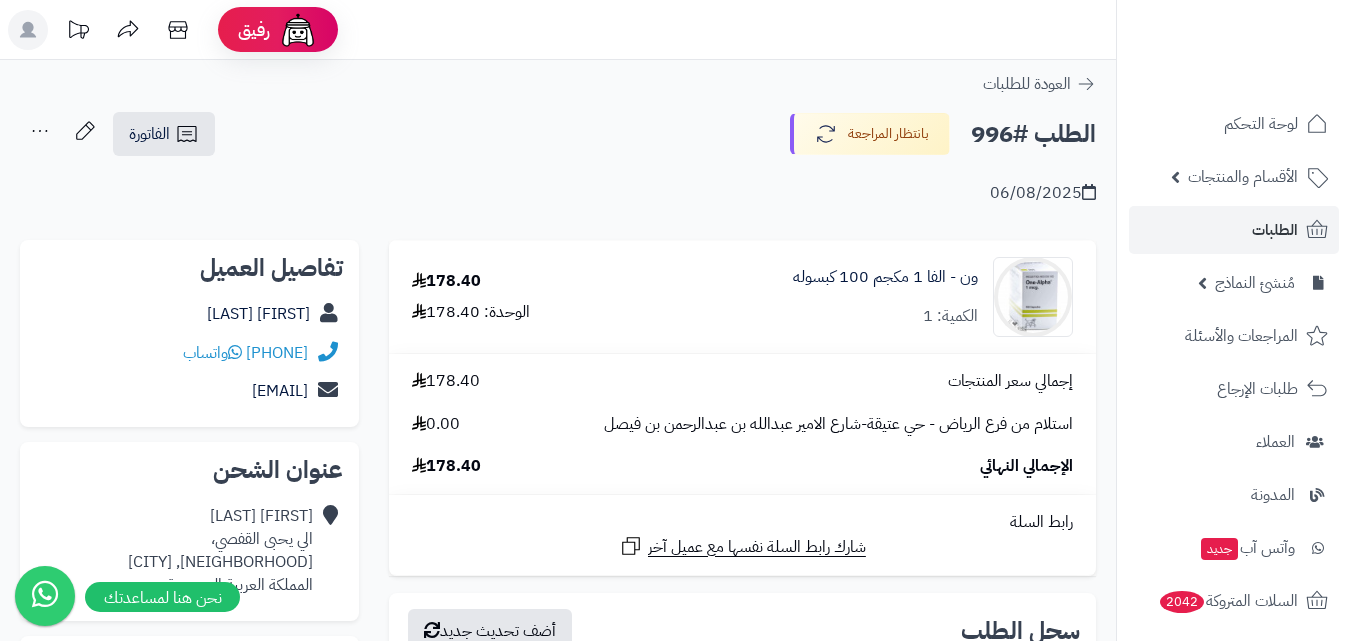 click on "966541806528
واتساب" at bounding box center [189, 353] 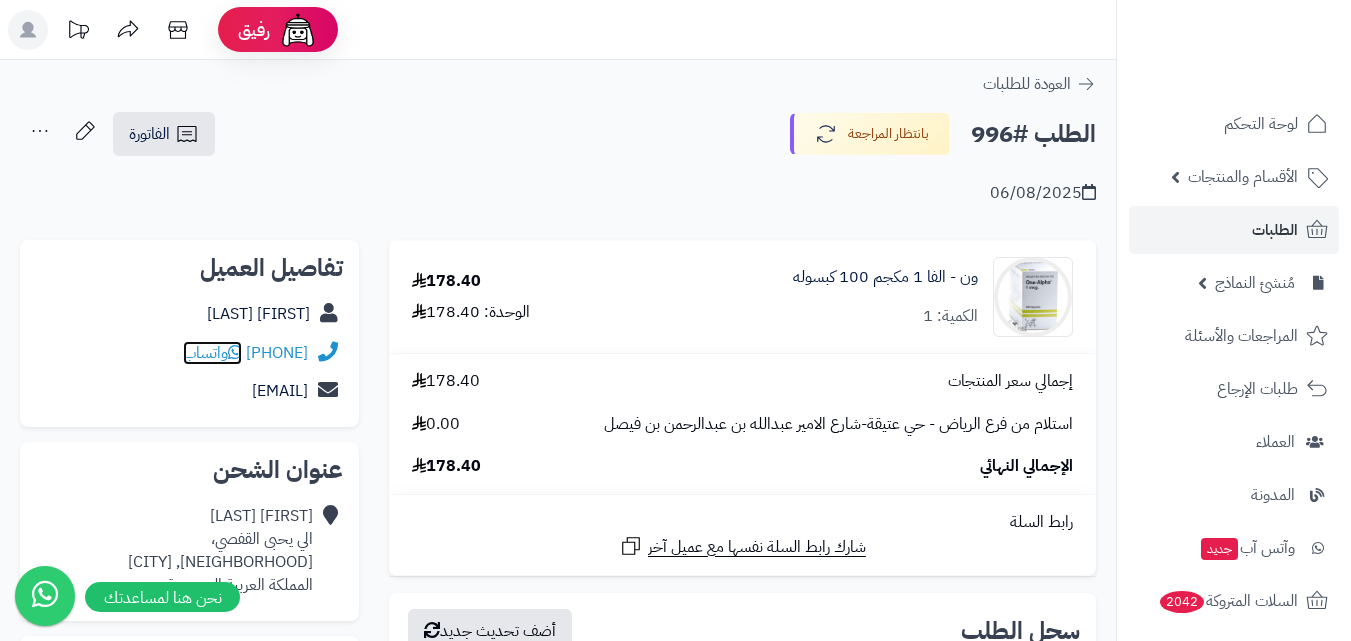 click on "واتساب" at bounding box center (212, 353) 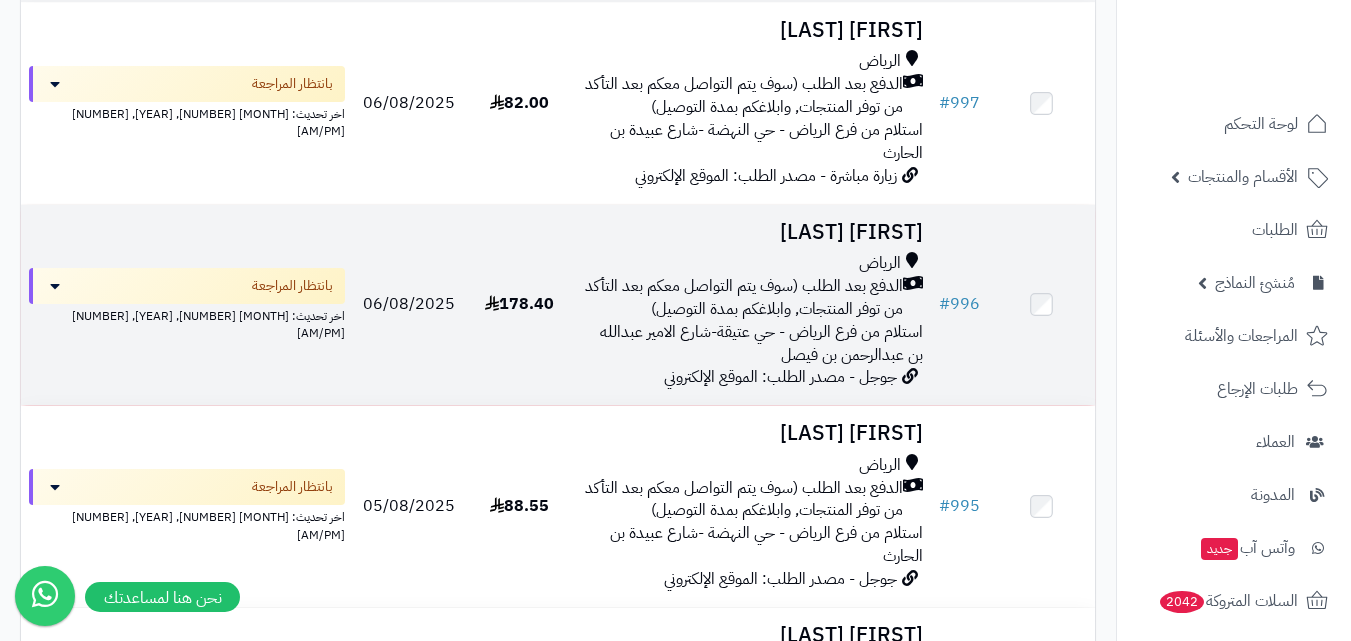 scroll, scrollTop: 400, scrollLeft: 0, axis: vertical 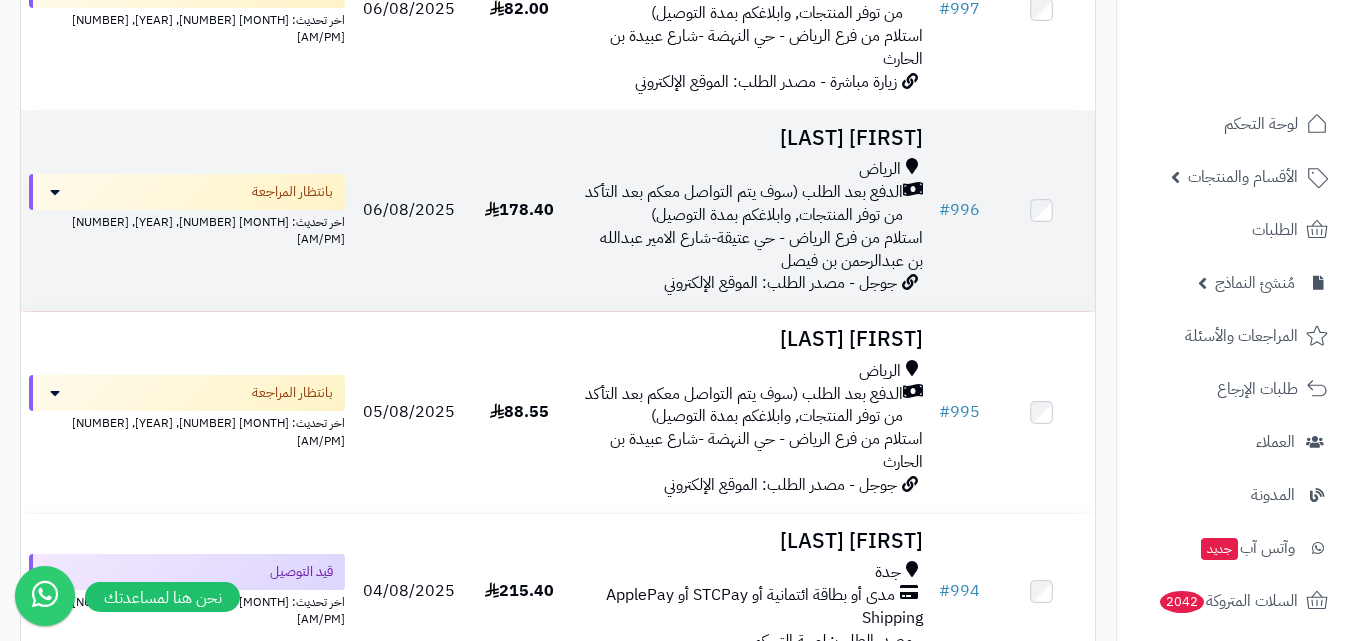 click on "الدفع بعد الطلب (سوف يتم التواصل معكم بعد التأكد من توفر المنتجات, وابلاغكم بمدة التوصيل)" at bounding box center (742, 204) 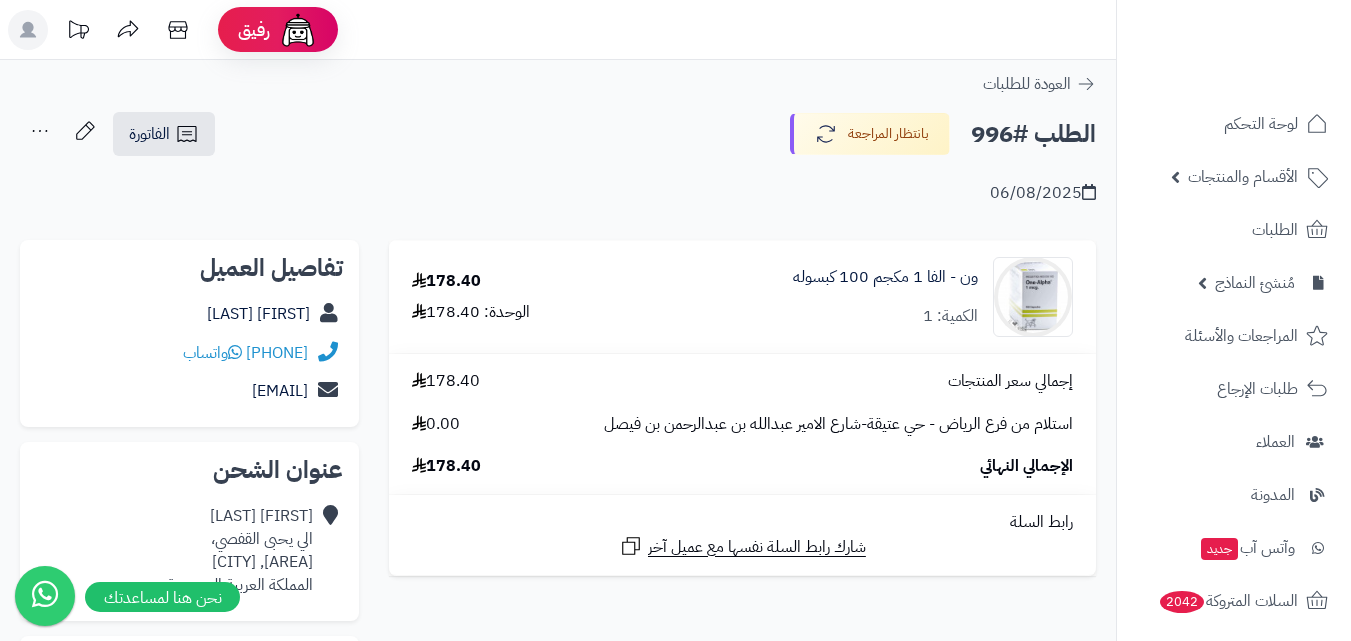 scroll, scrollTop: 0, scrollLeft: 0, axis: both 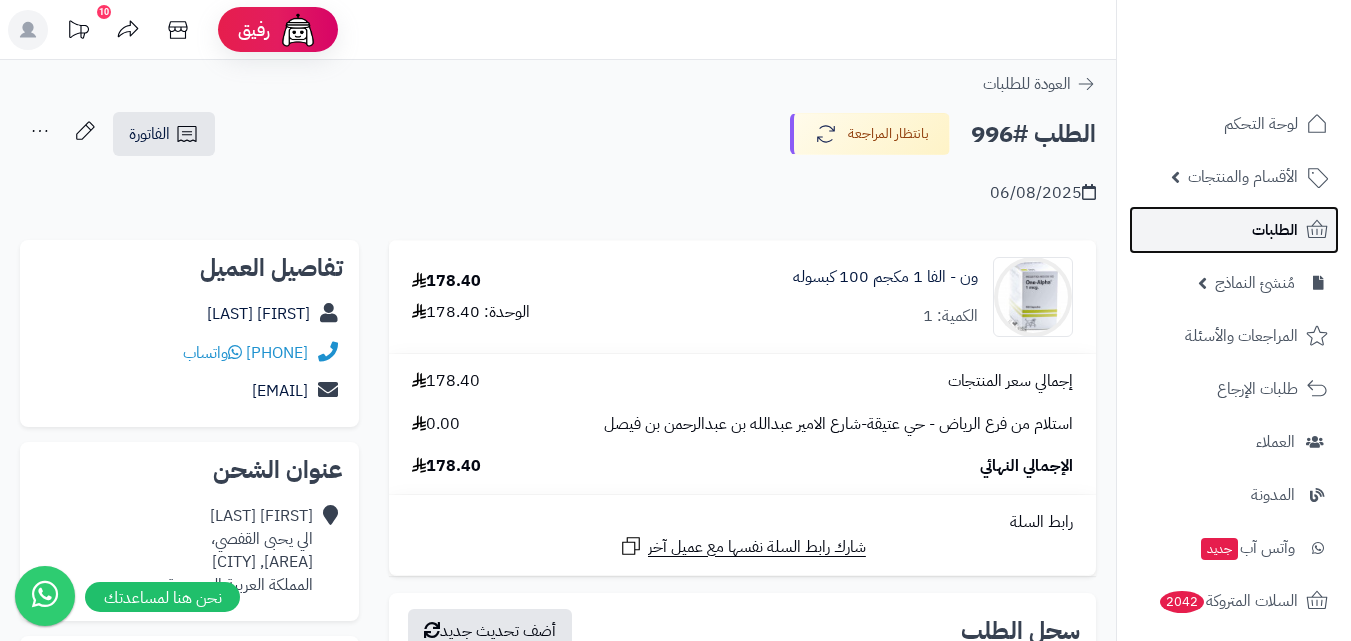 click on "الطلبات" at bounding box center [1234, 230] 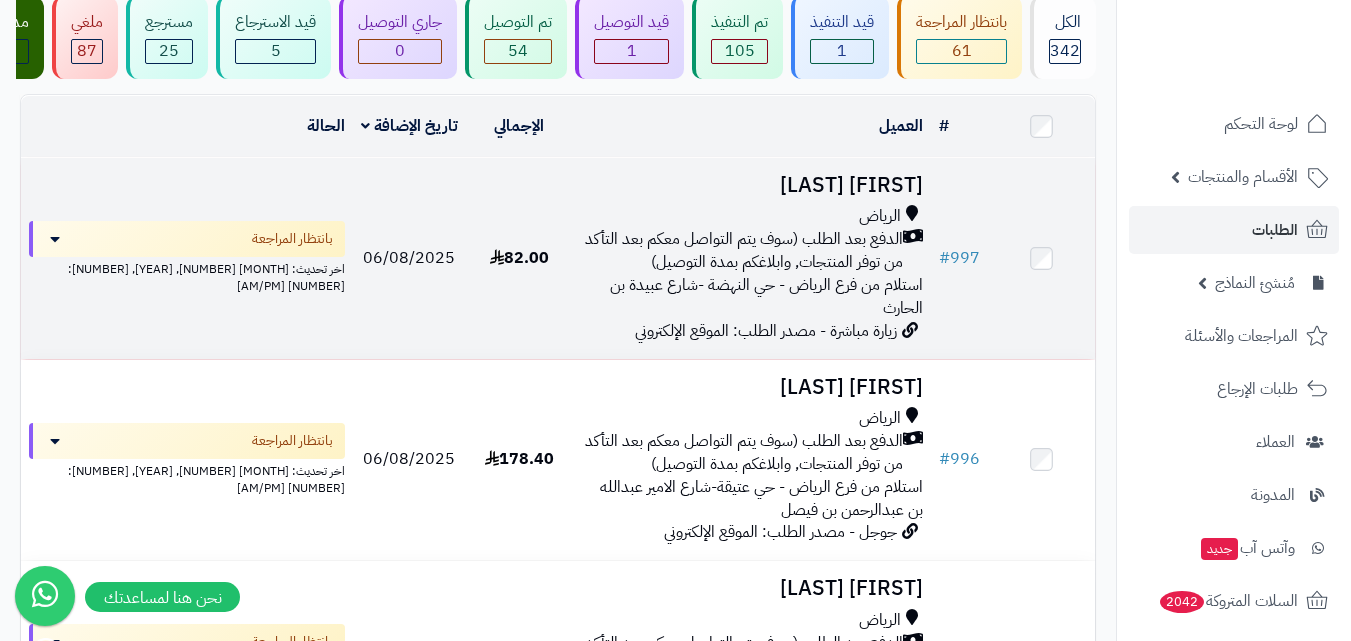 scroll, scrollTop: 100, scrollLeft: 0, axis: vertical 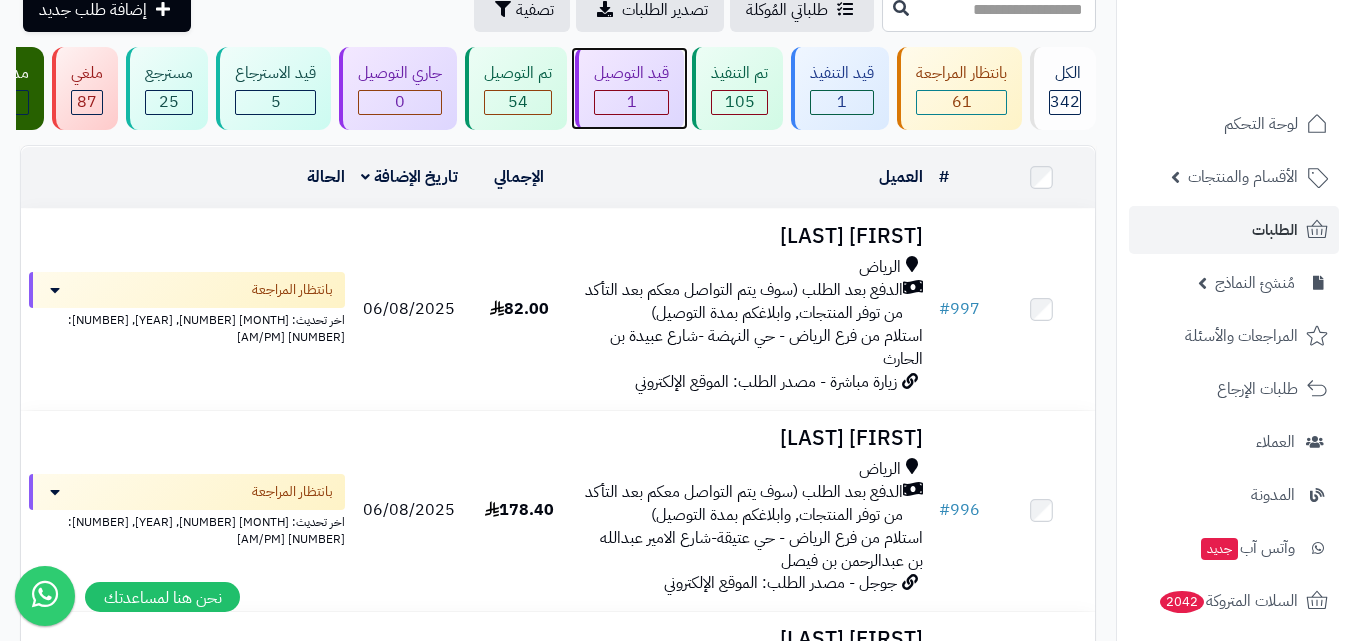 click on "1" at bounding box center [631, 102] 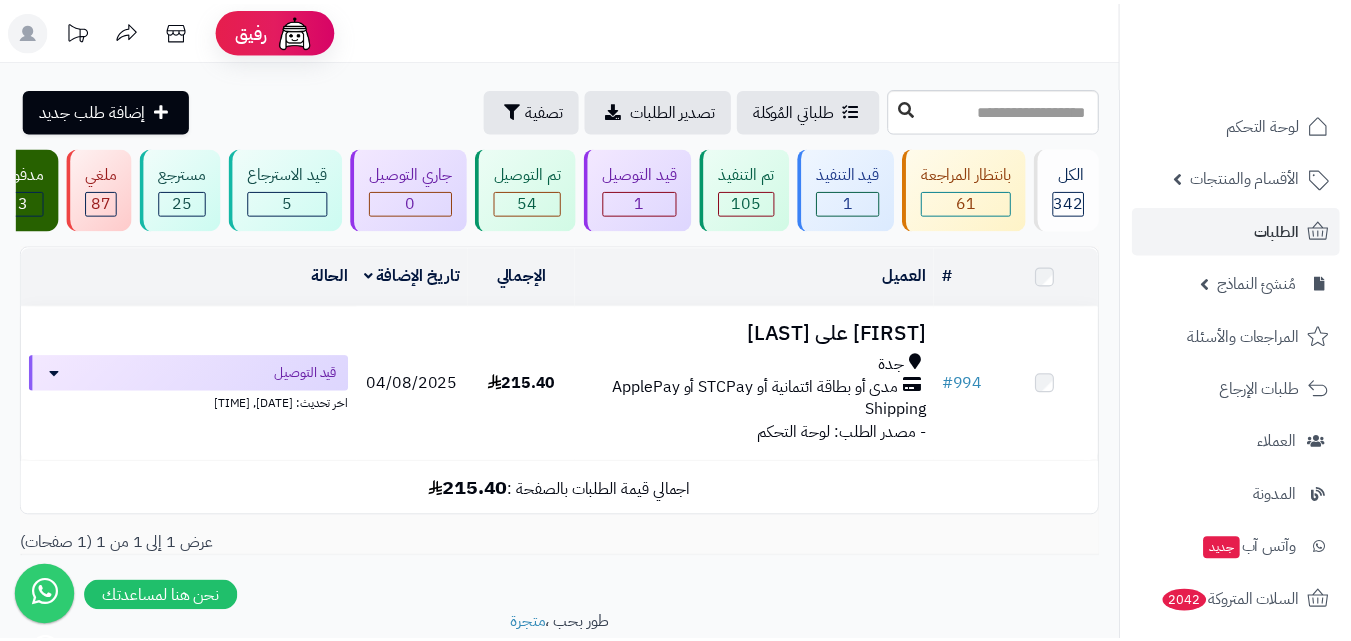 scroll, scrollTop: 0, scrollLeft: 0, axis: both 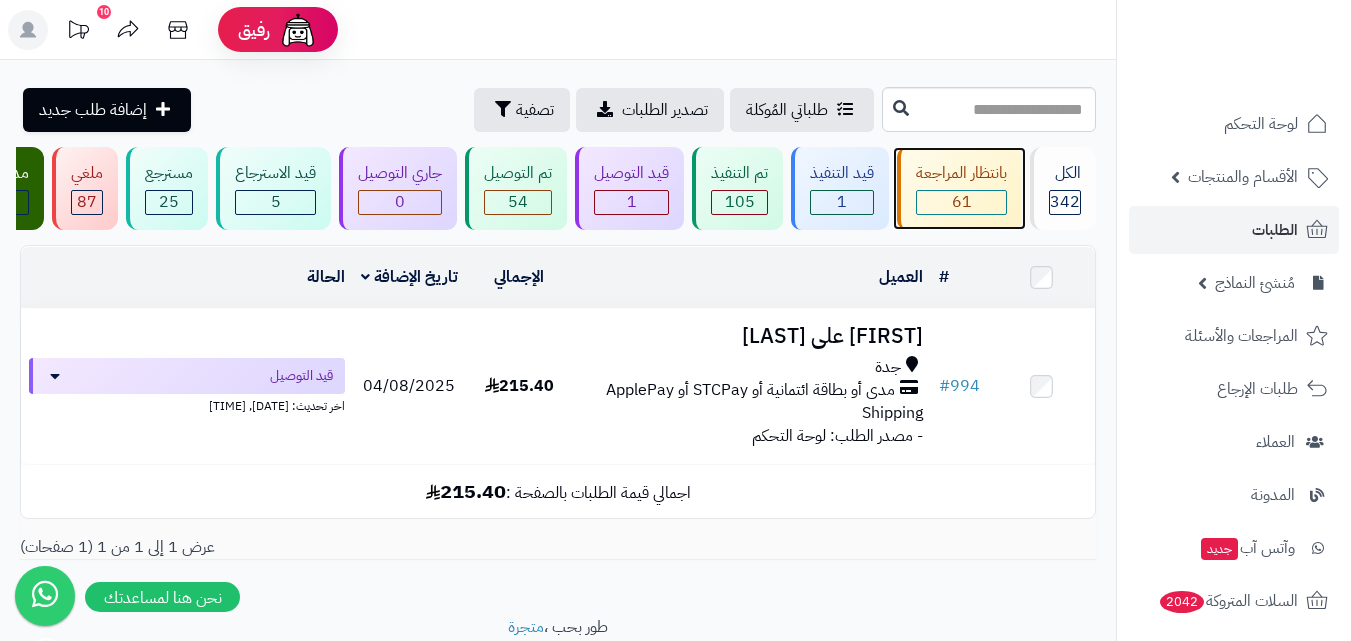 click on "61" at bounding box center (961, 202) 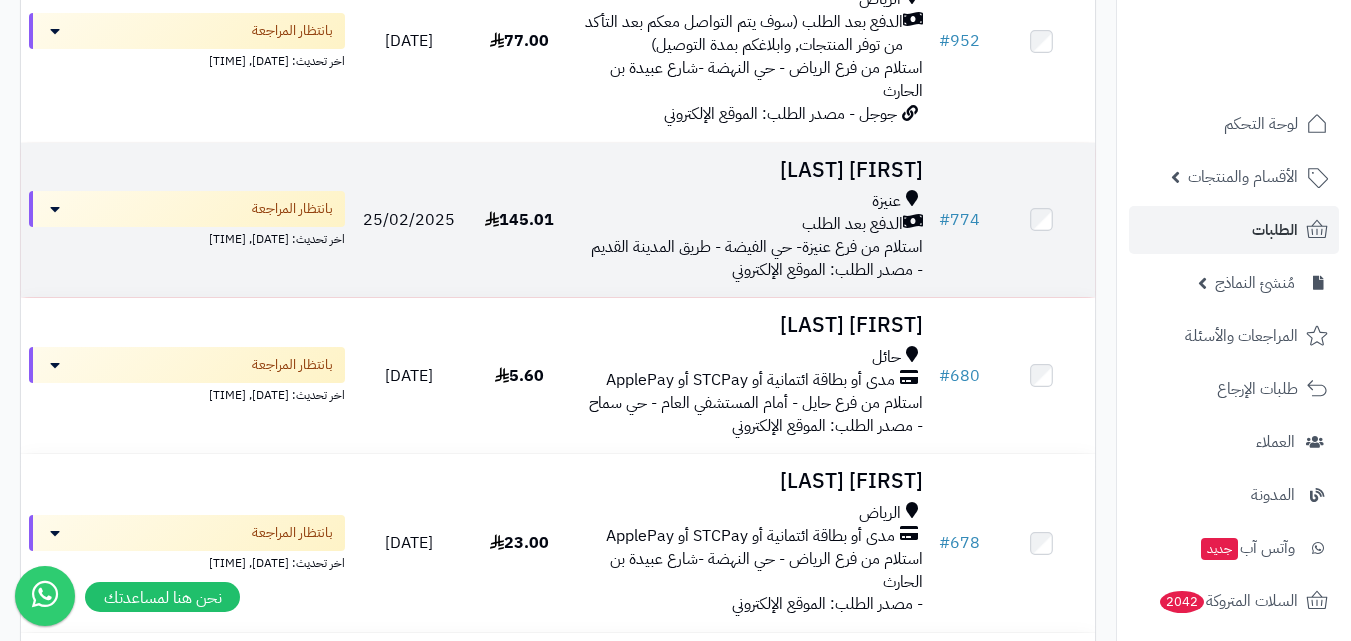 scroll, scrollTop: 1100, scrollLeft: 0, axis: vertical 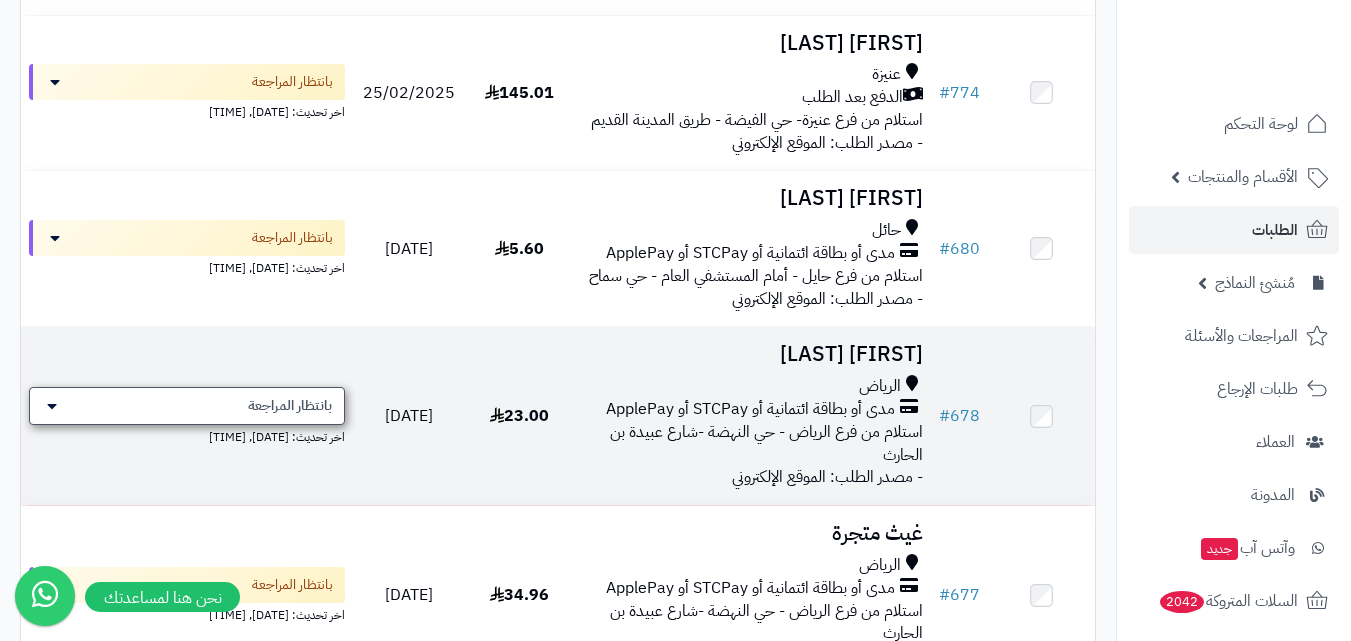 click on "بانتظار المراجعة" at bounding box center (187, 406) 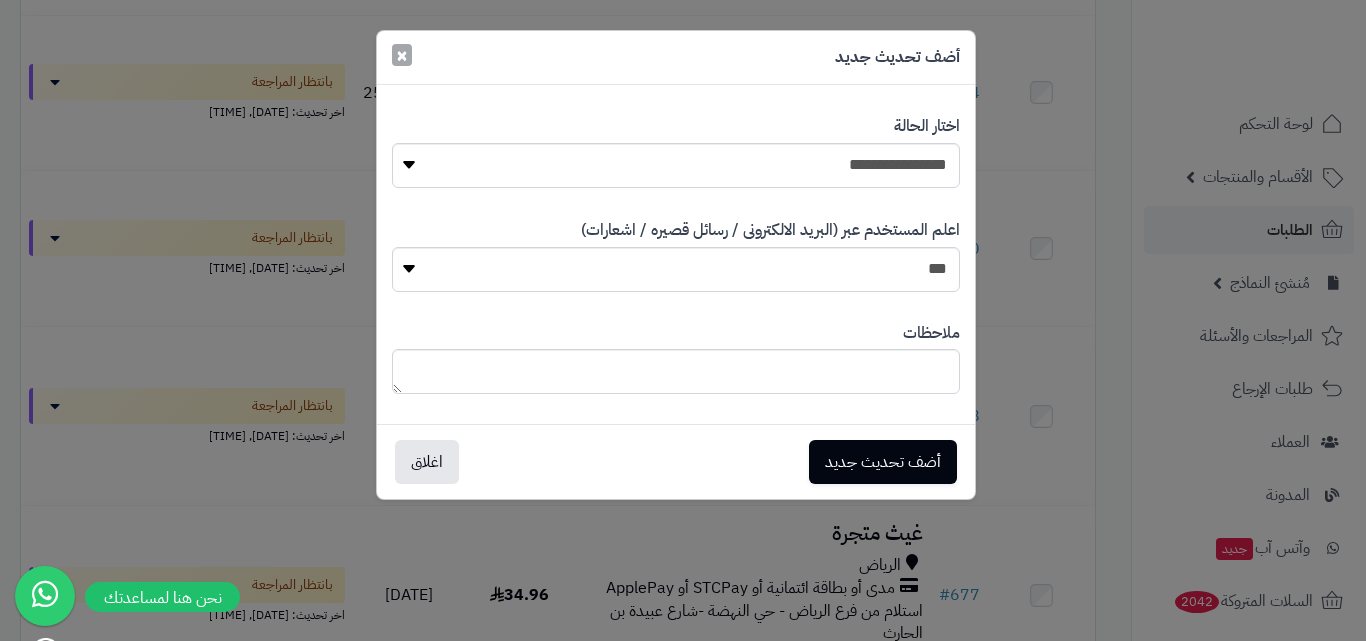 click on "×" at bounding box center [402, 55] 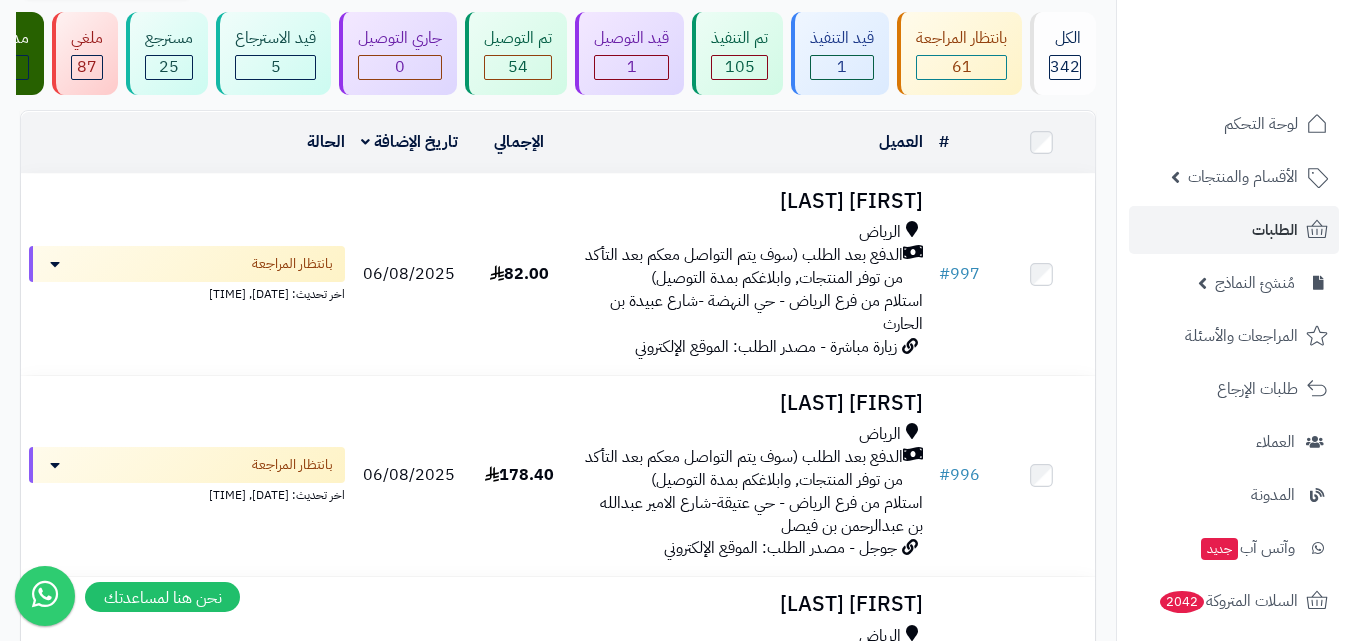scroll, scrollTop: 0, scrollLeft: 0, axis: both 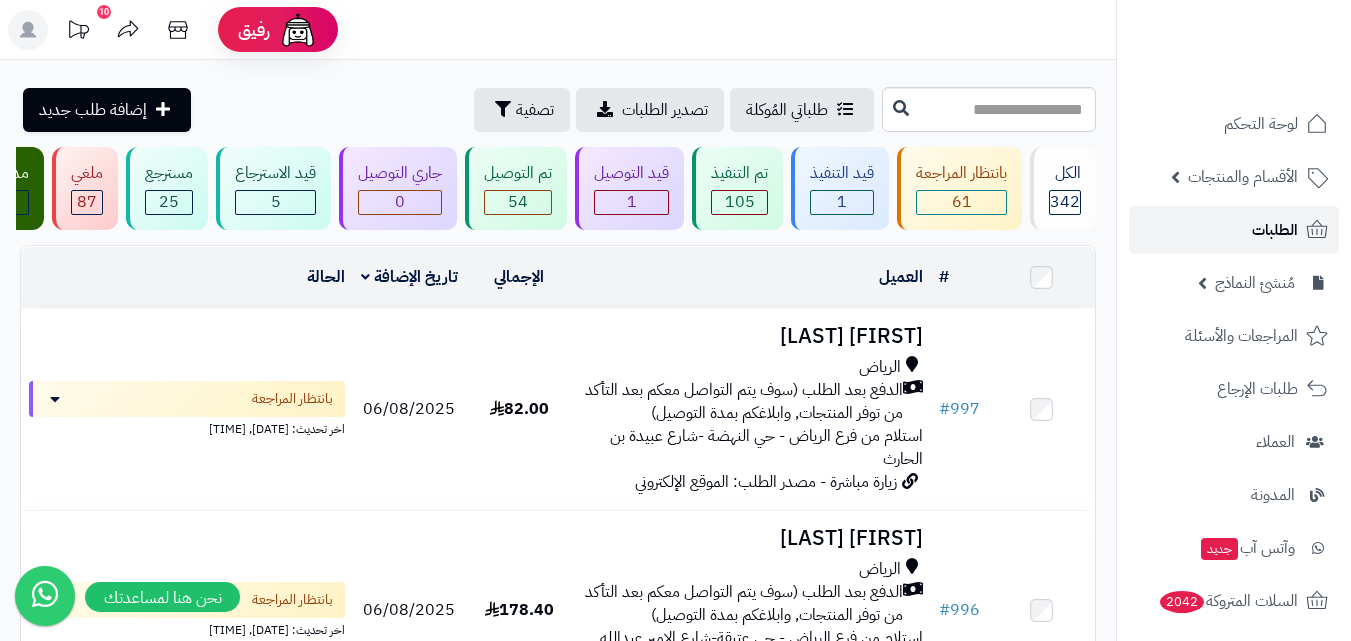 click on "الطلبات" at bounding box center [1234, 230] 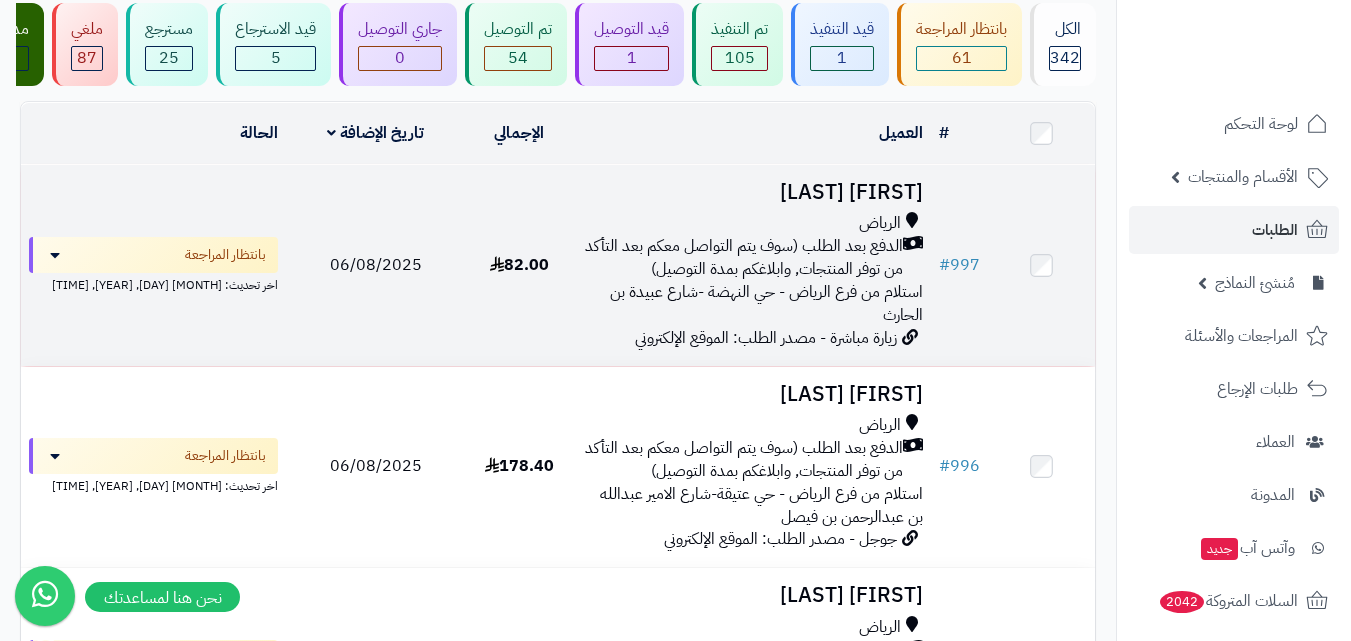 scroll, scrollTop: 200, scrollLeft: 0, axis: vertical 